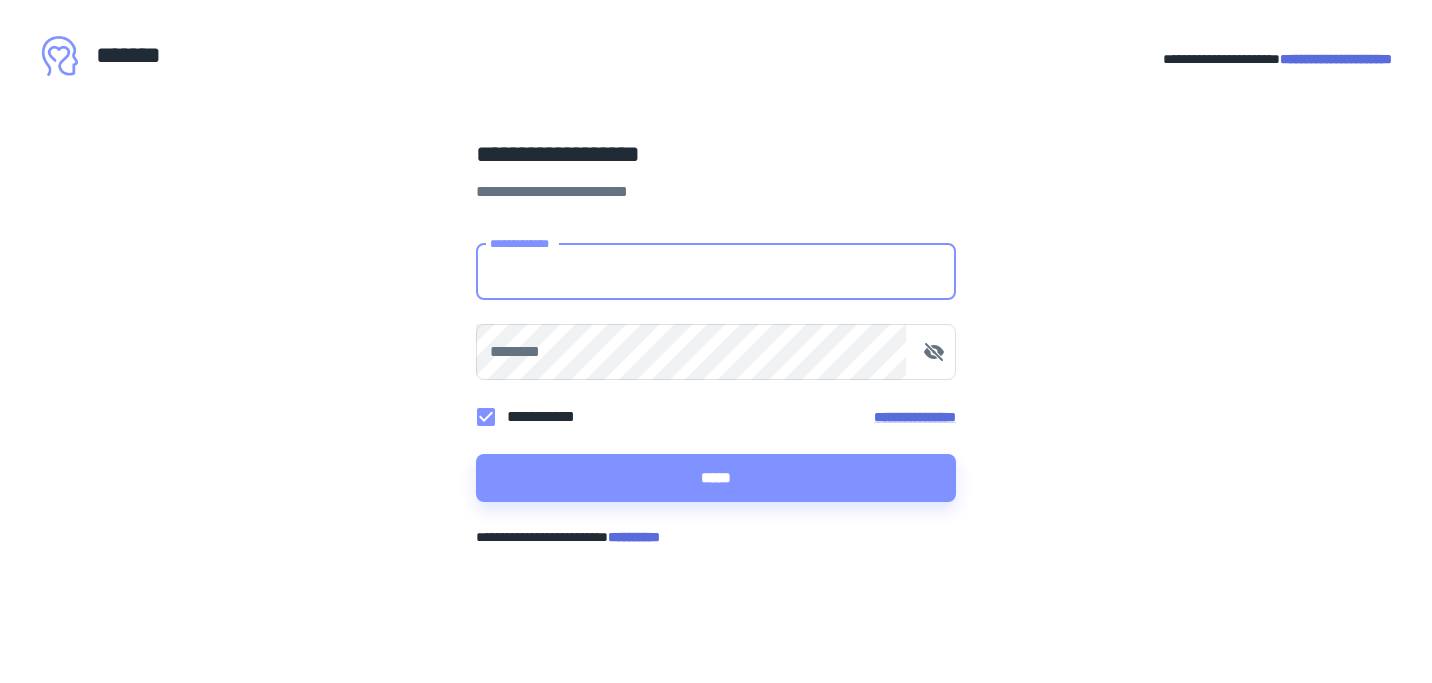 scroll, scrollTop: 0, scrollLeft: 0, axis: both 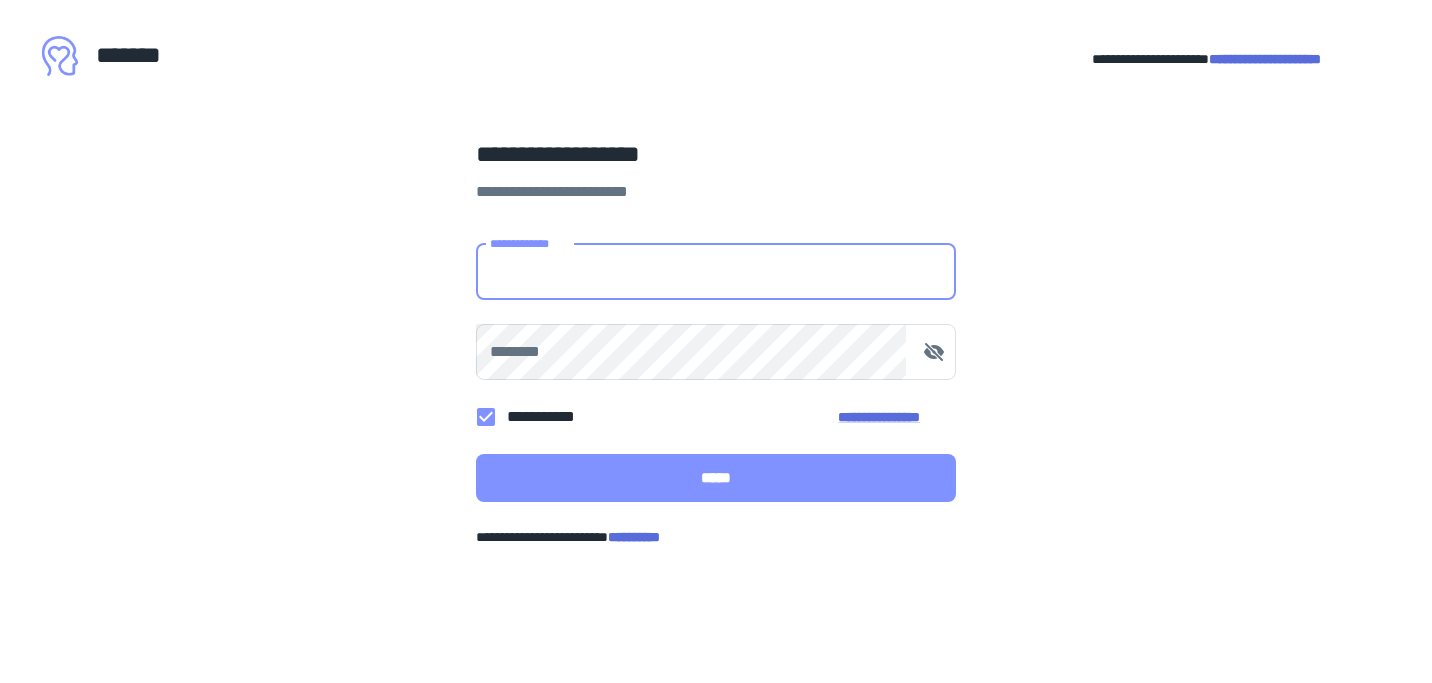 type on "**********" 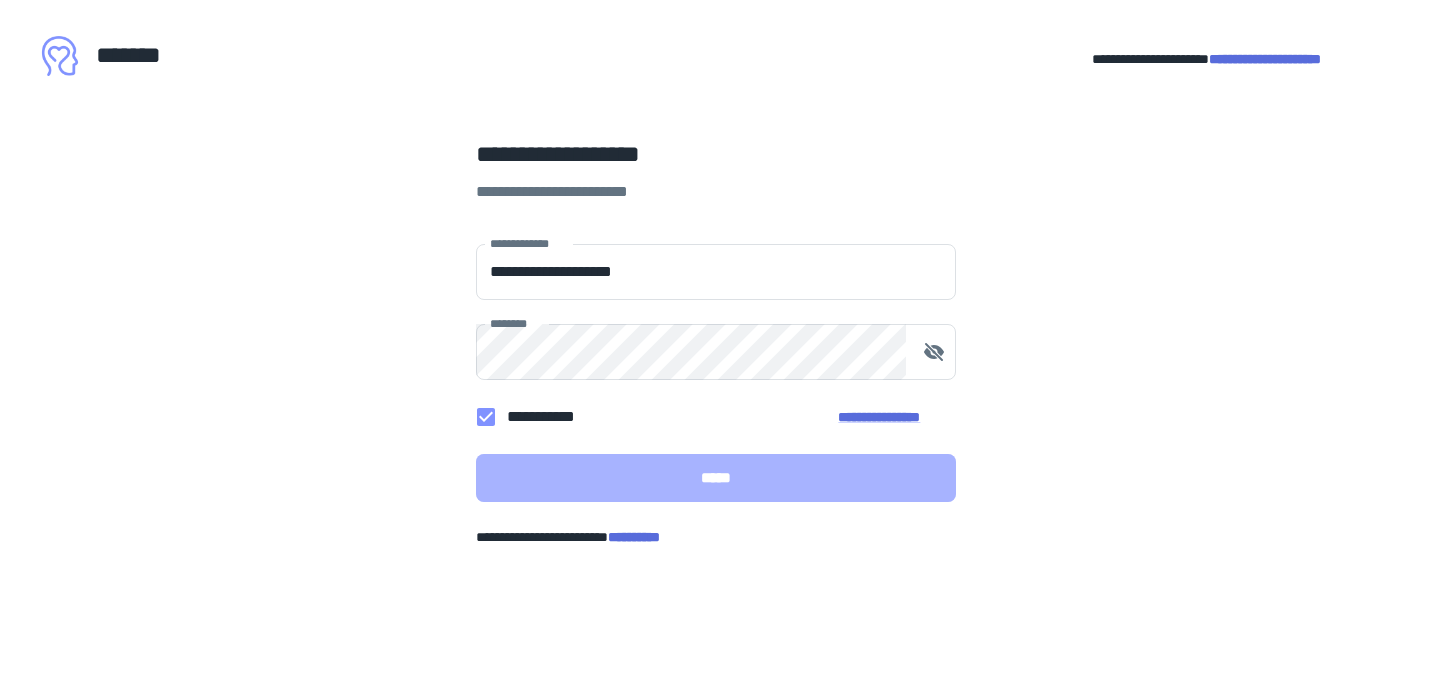 click on "*****" at bounding box center [716, 478] 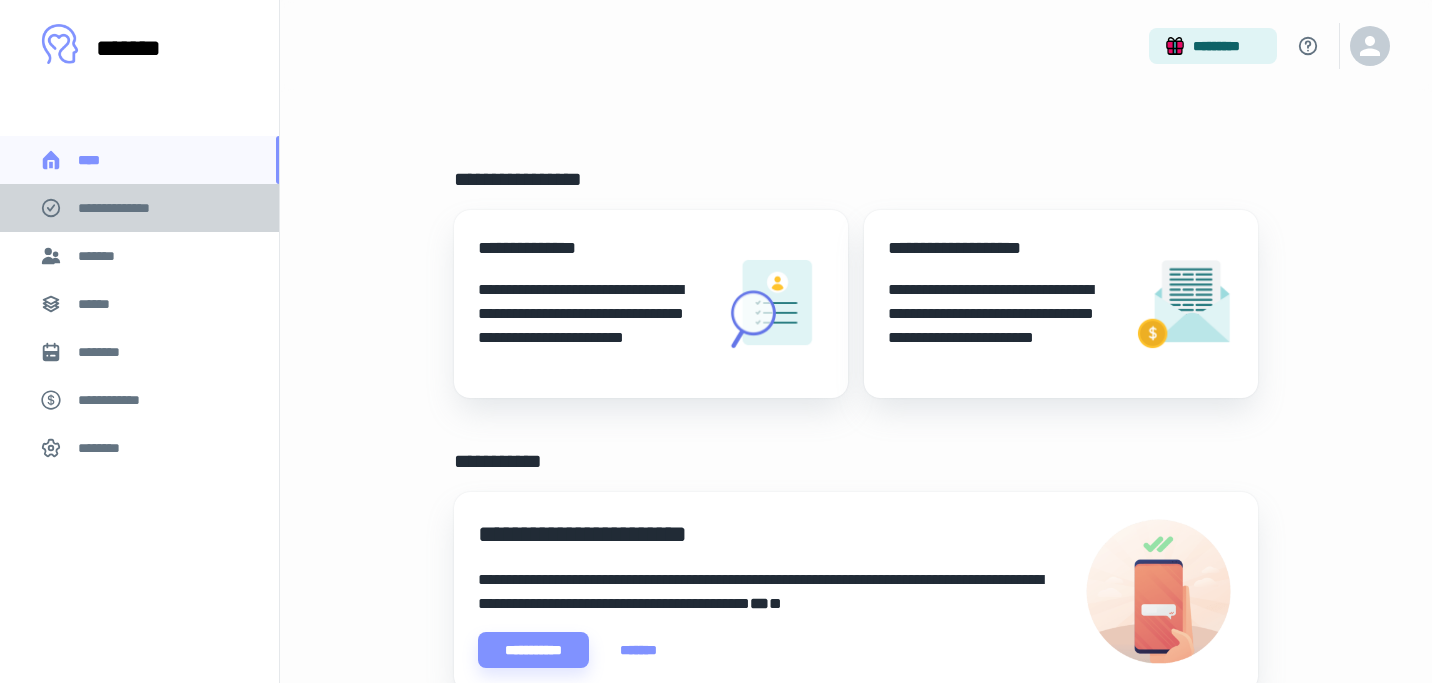 click on "**********" at bounding box center (127, 208) 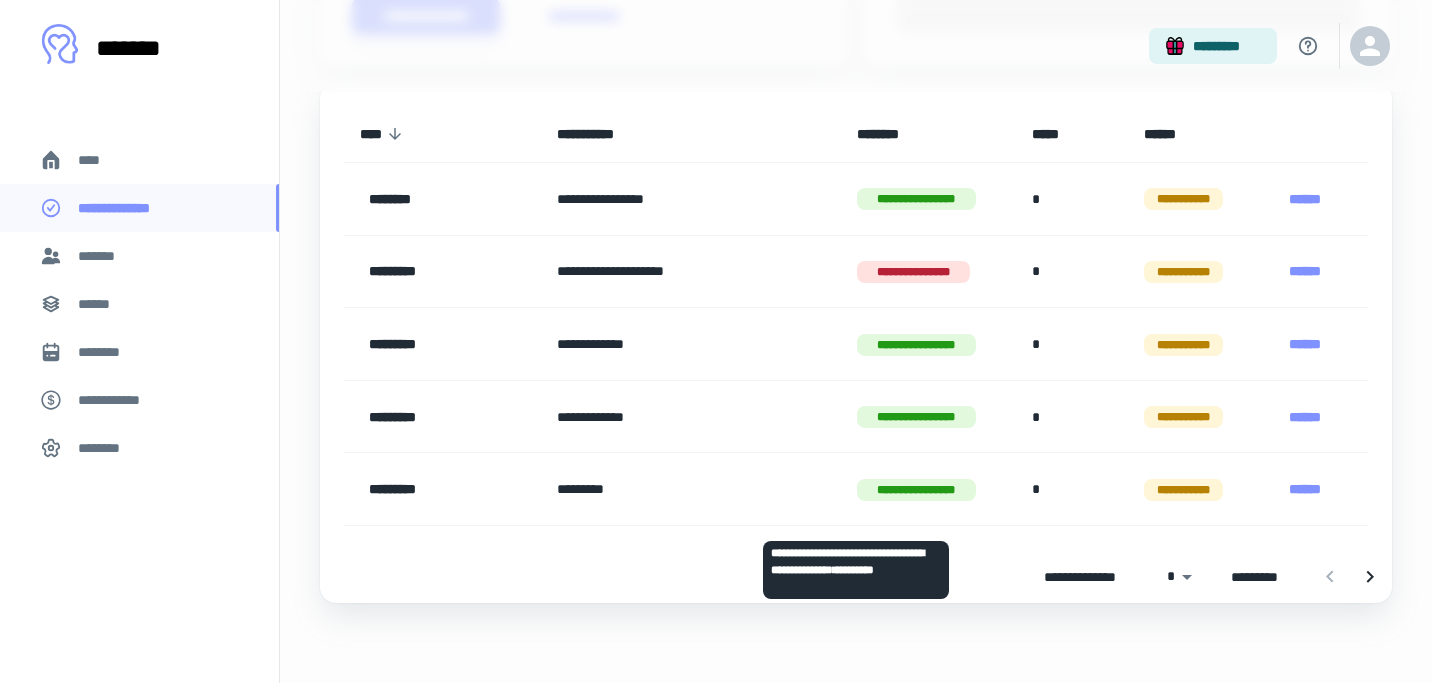 scroll, scrollTop: 940, scrollLeft: 0, axis: vertical 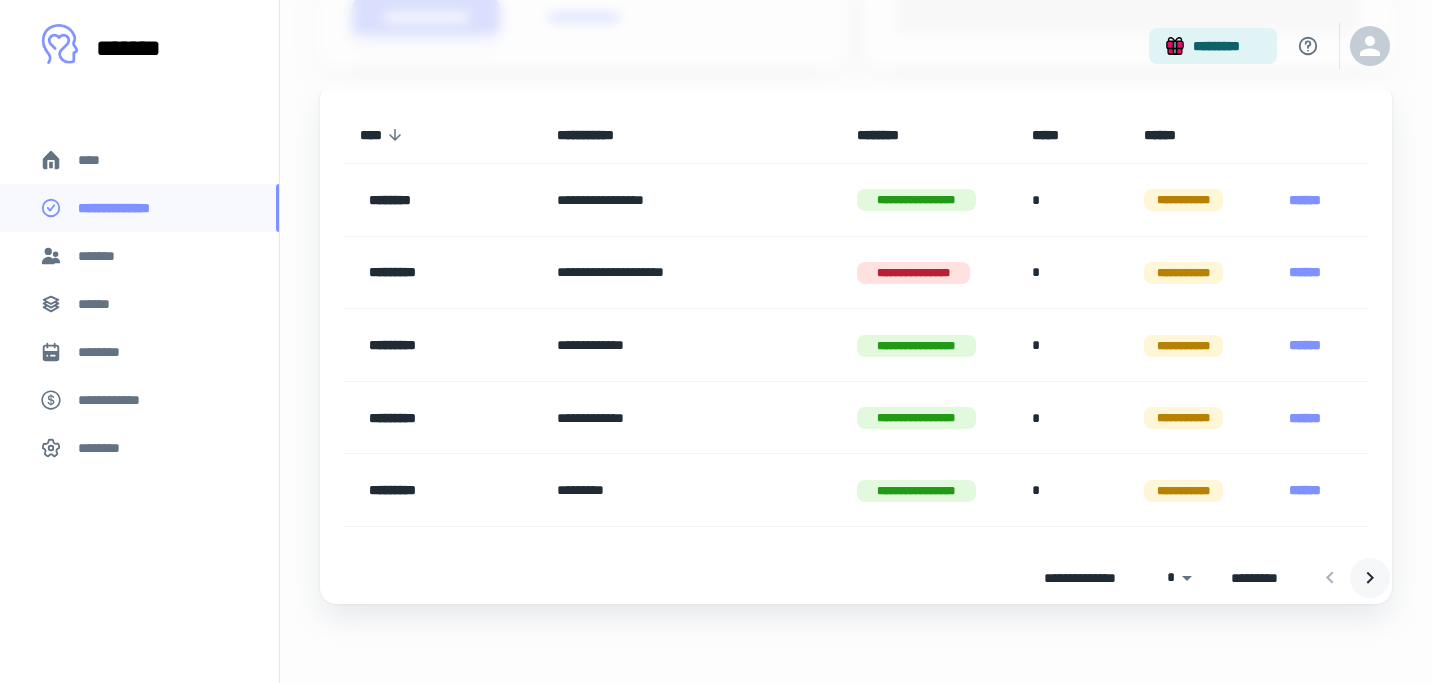 click 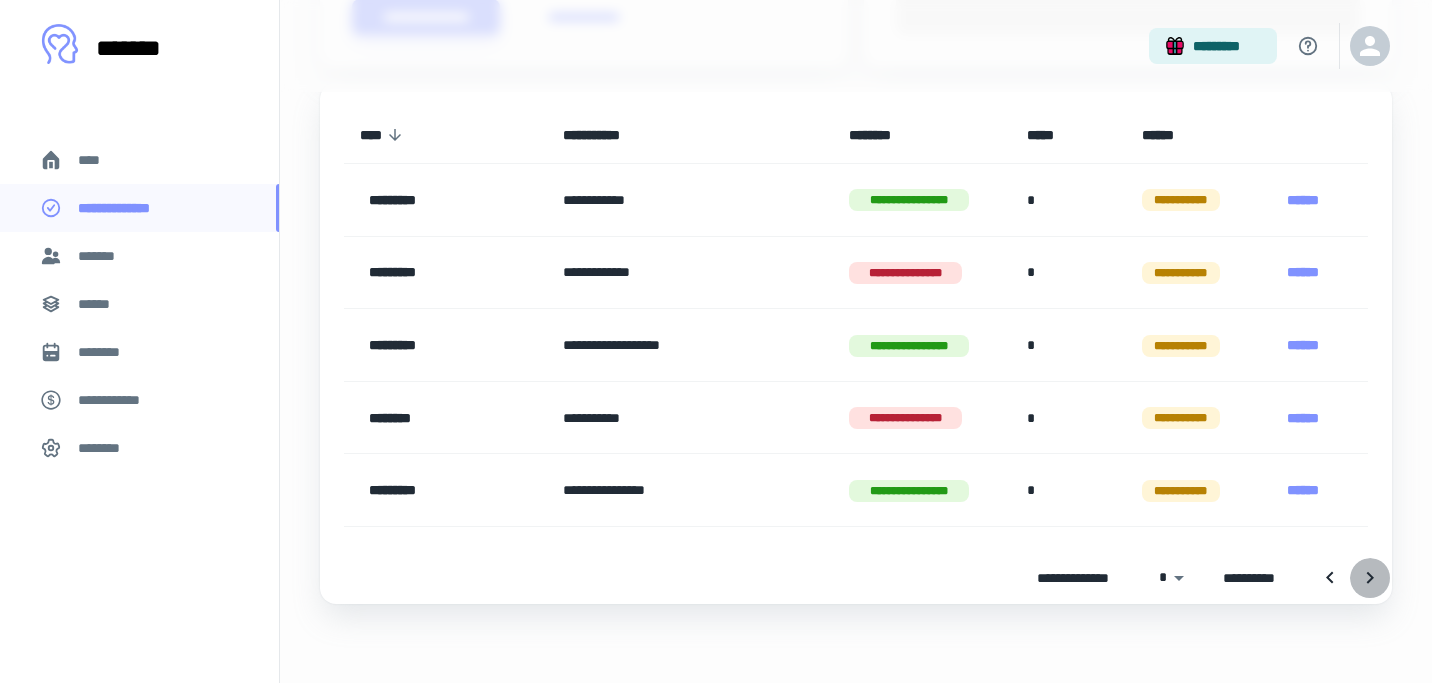 click 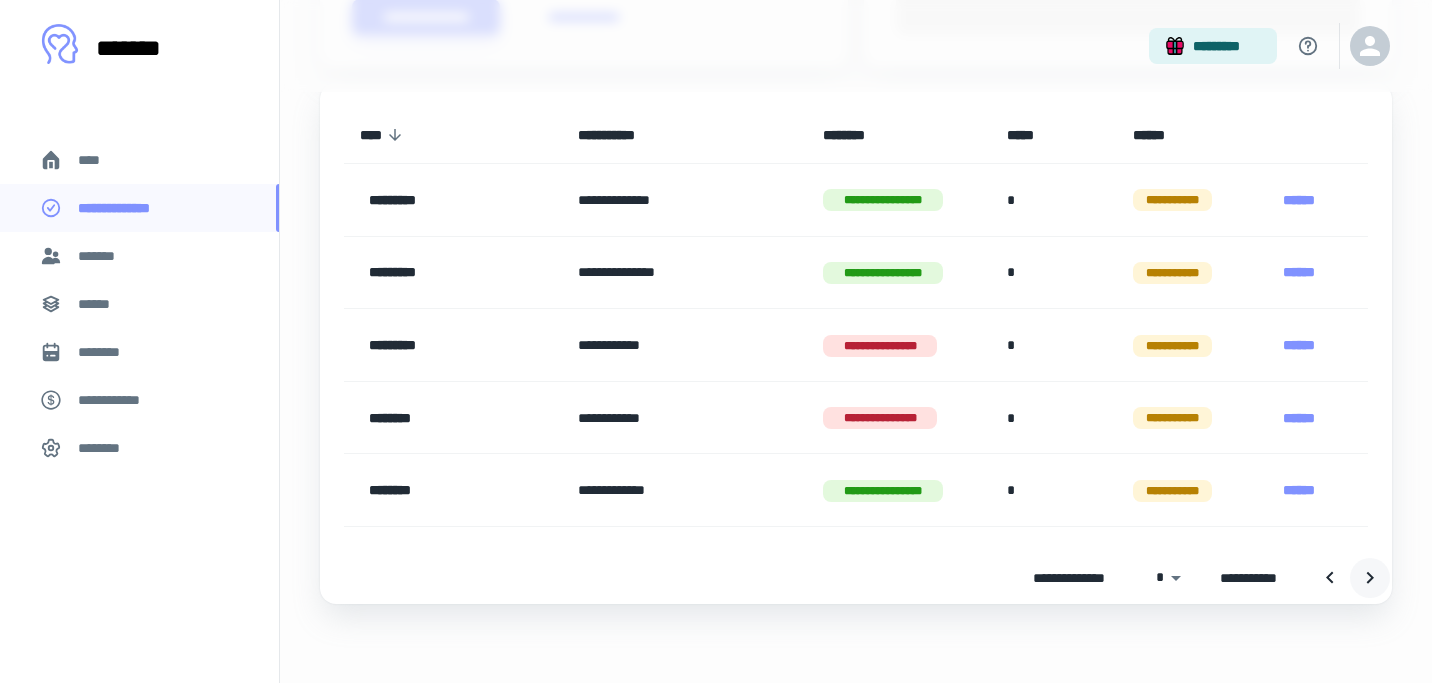 click 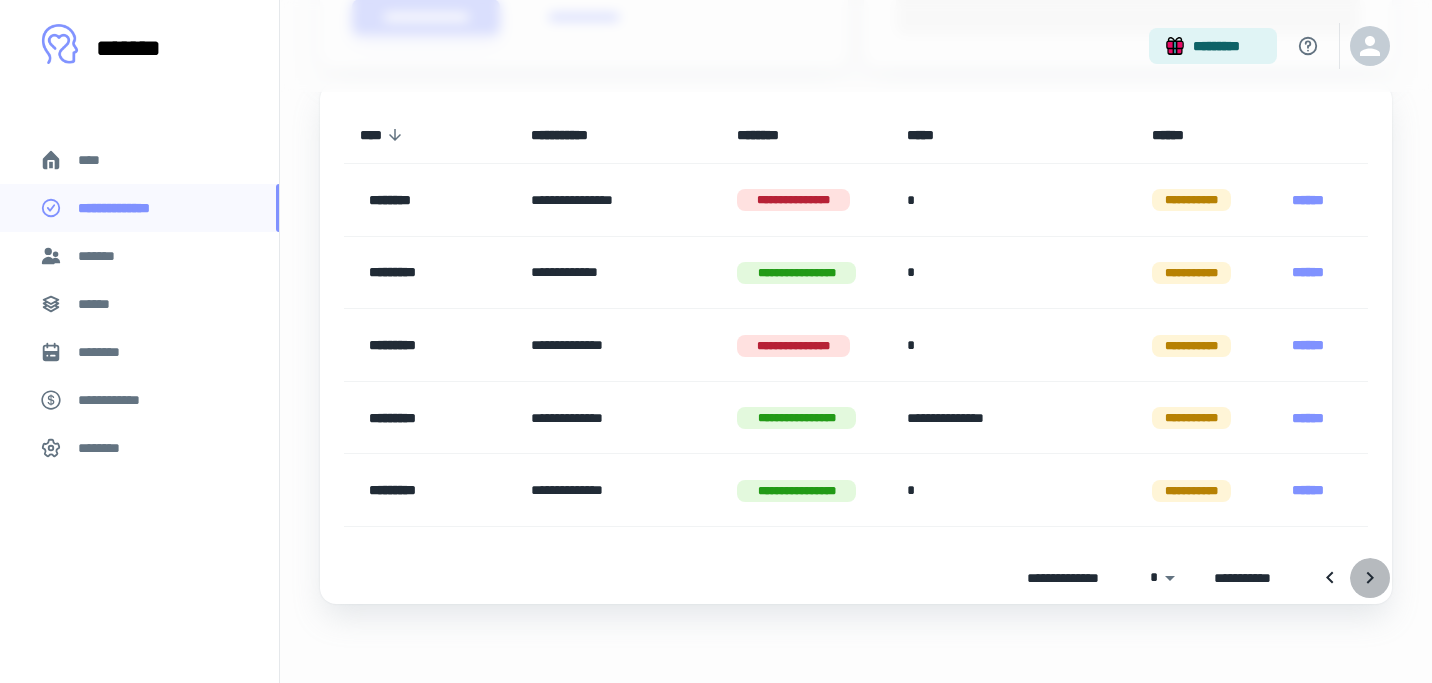 click 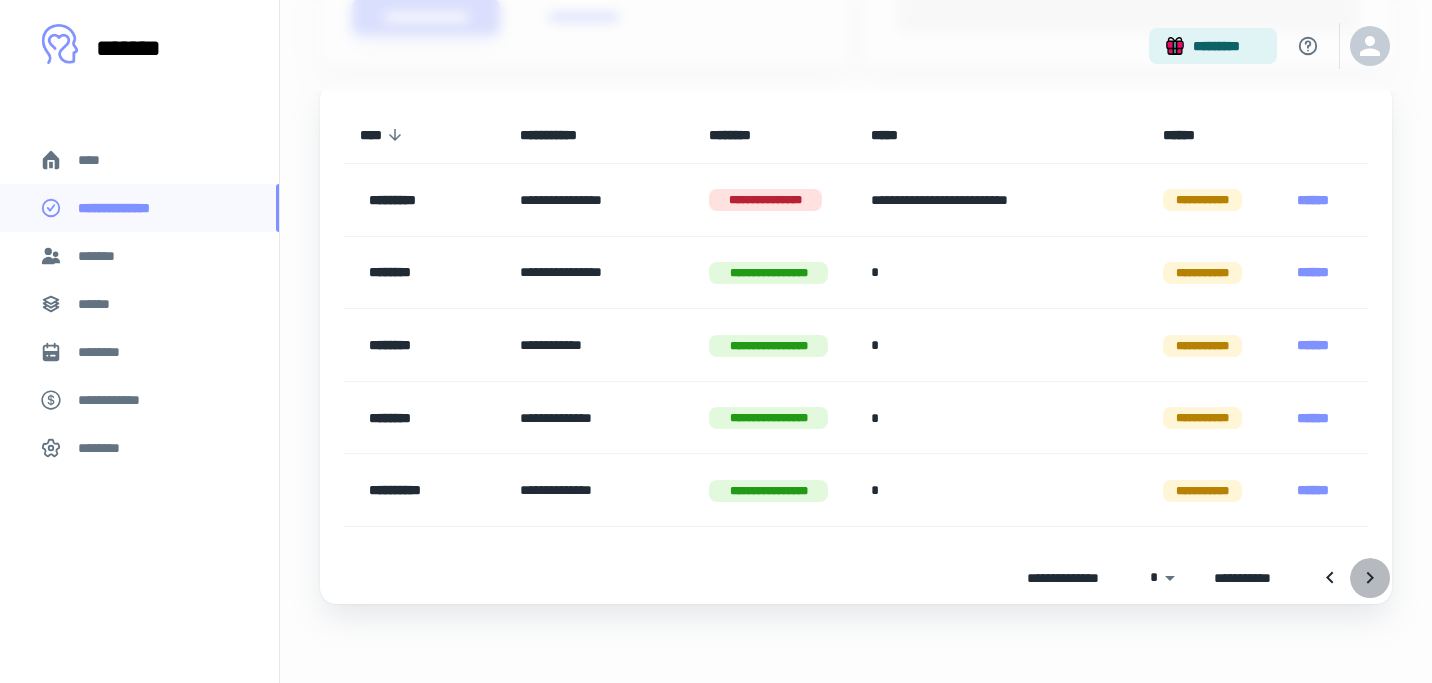 click 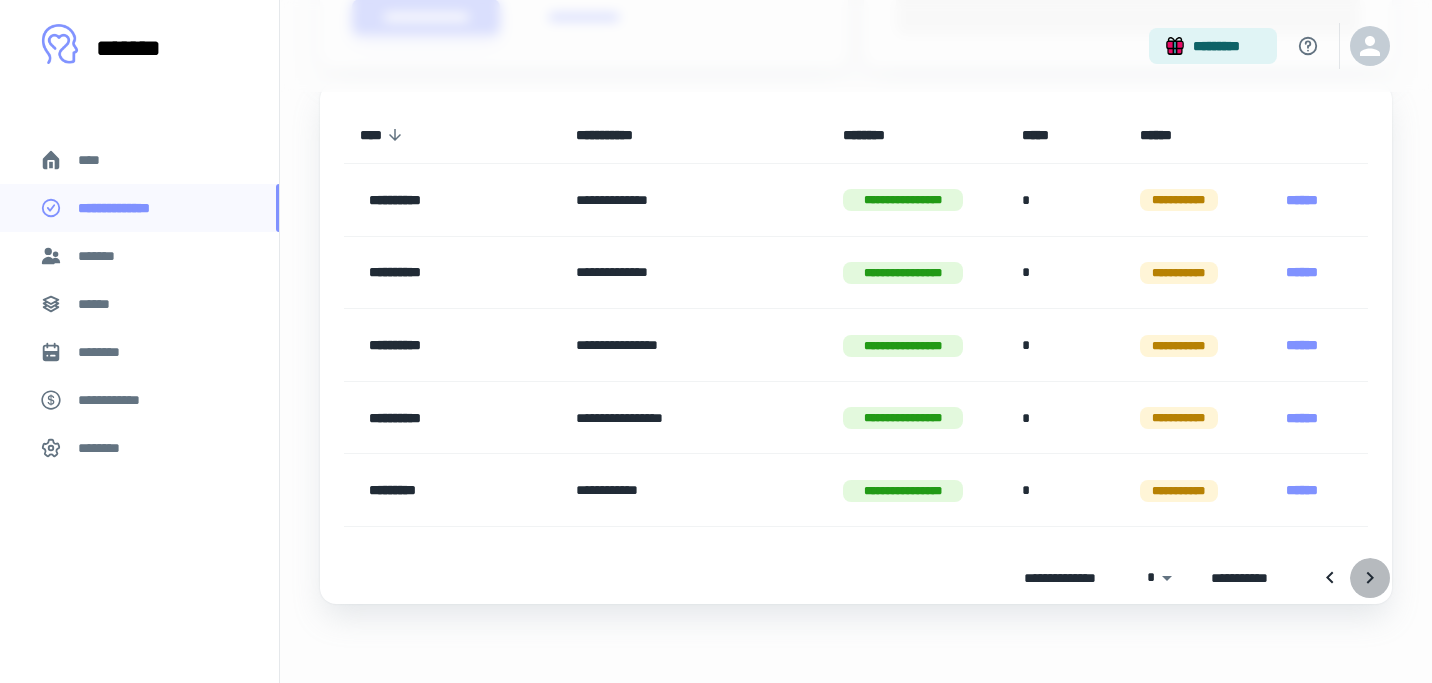 click 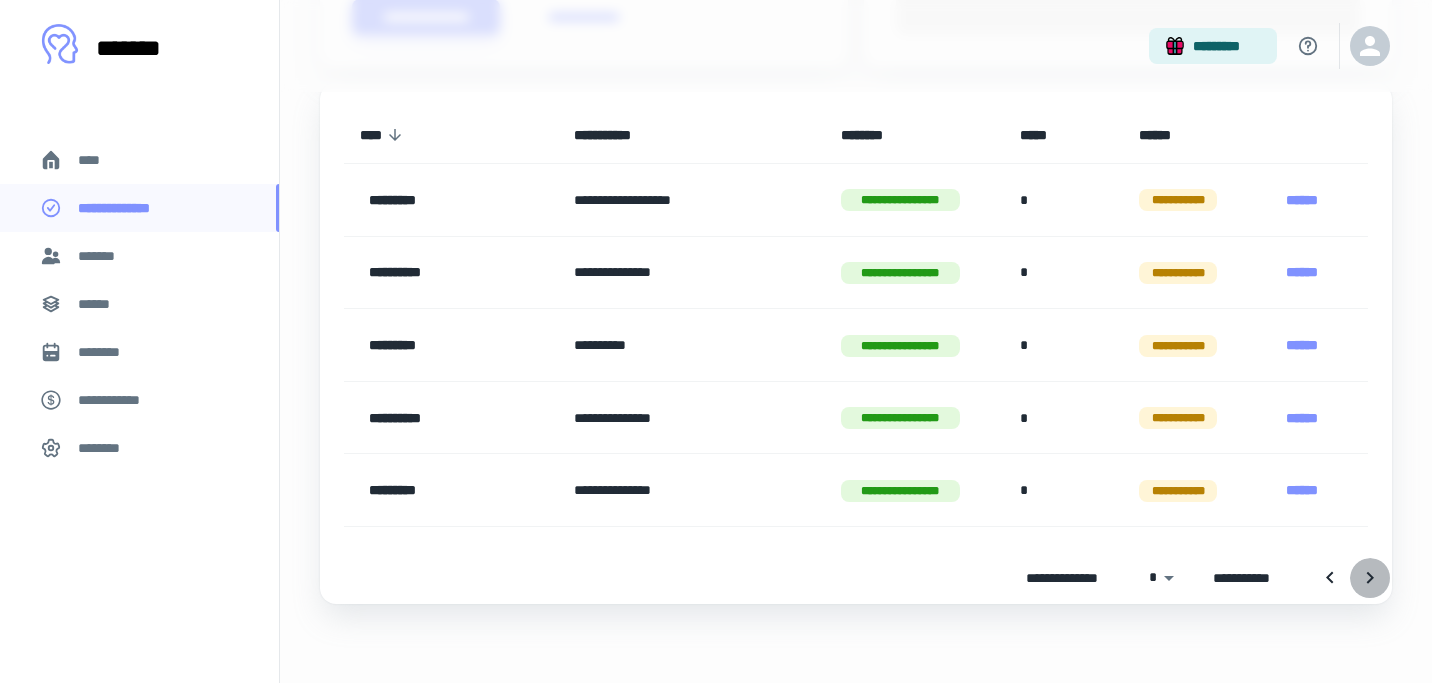 click 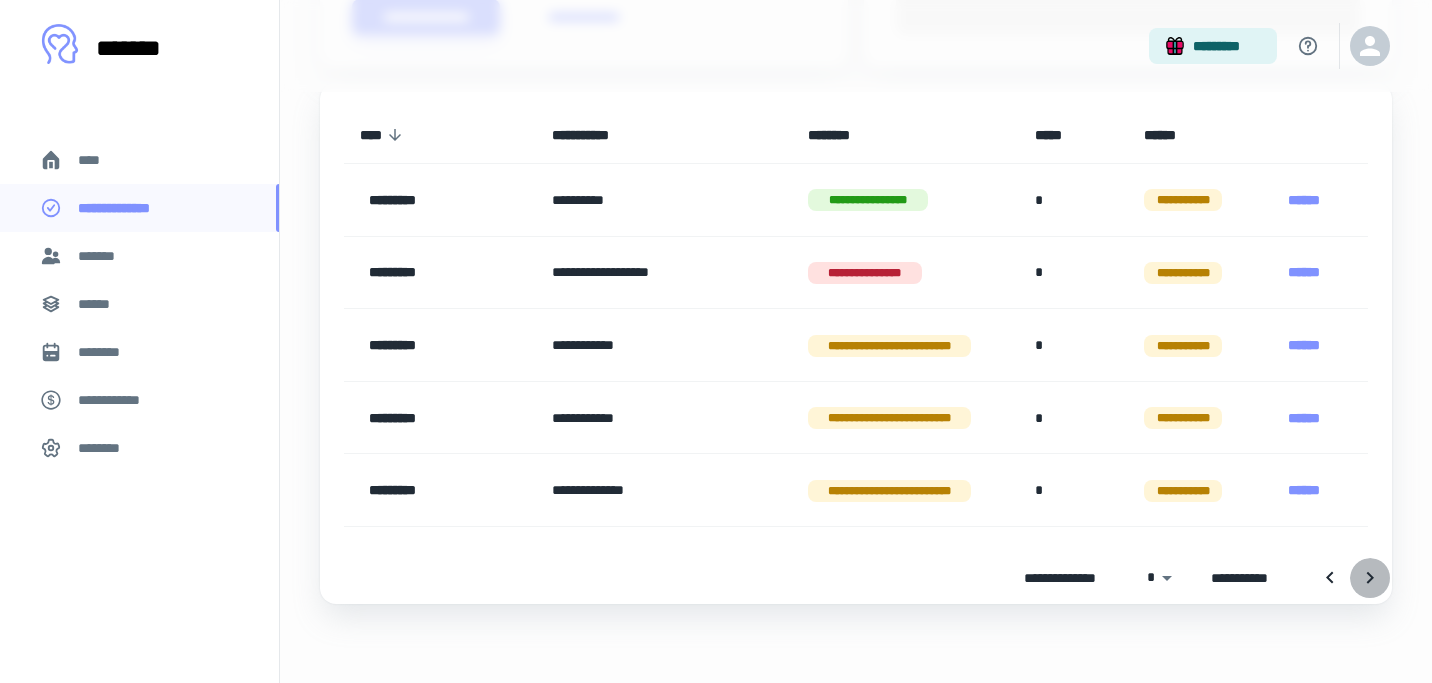 click 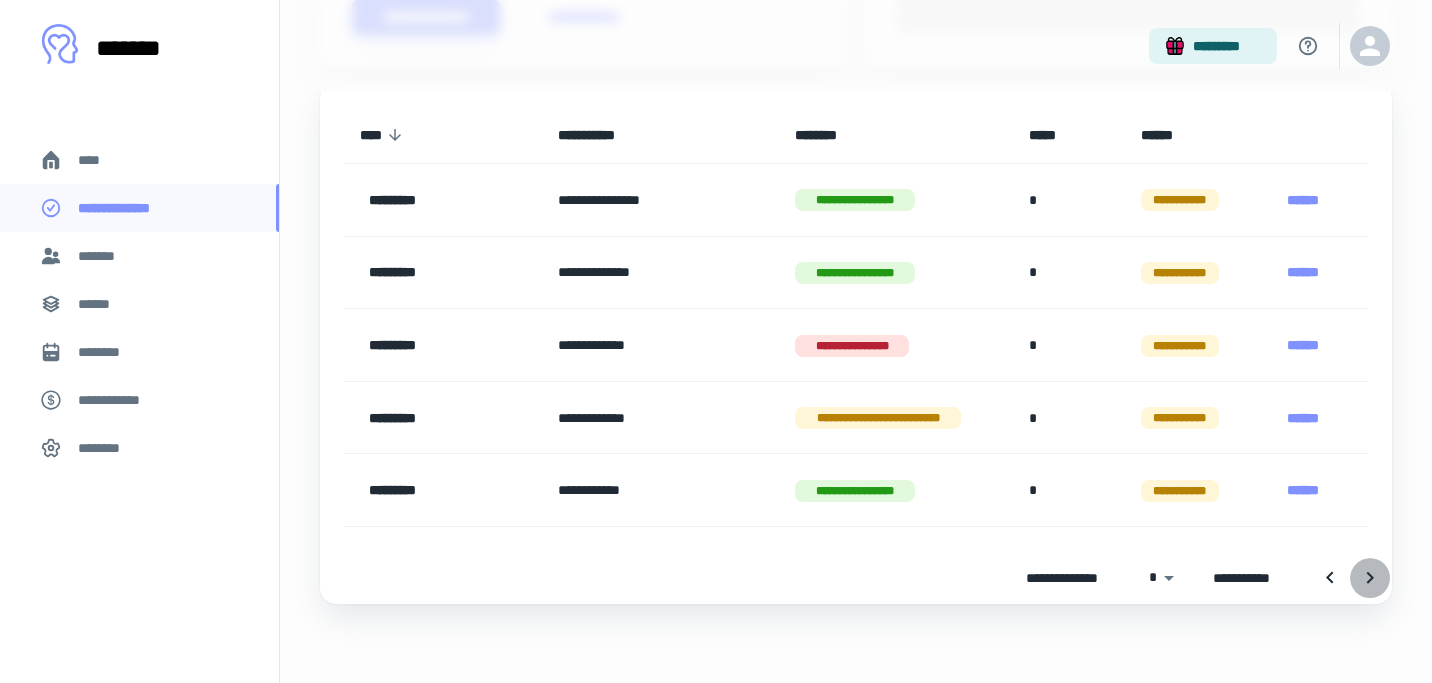 click 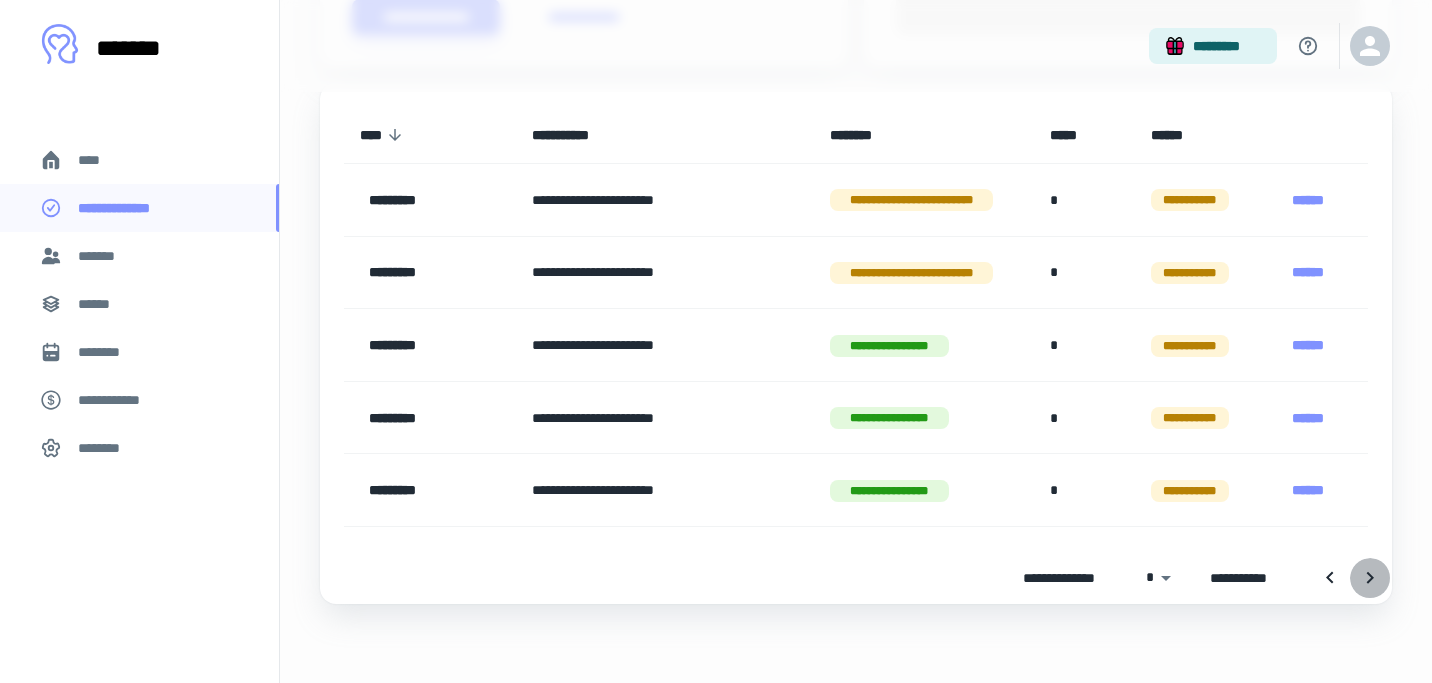 click 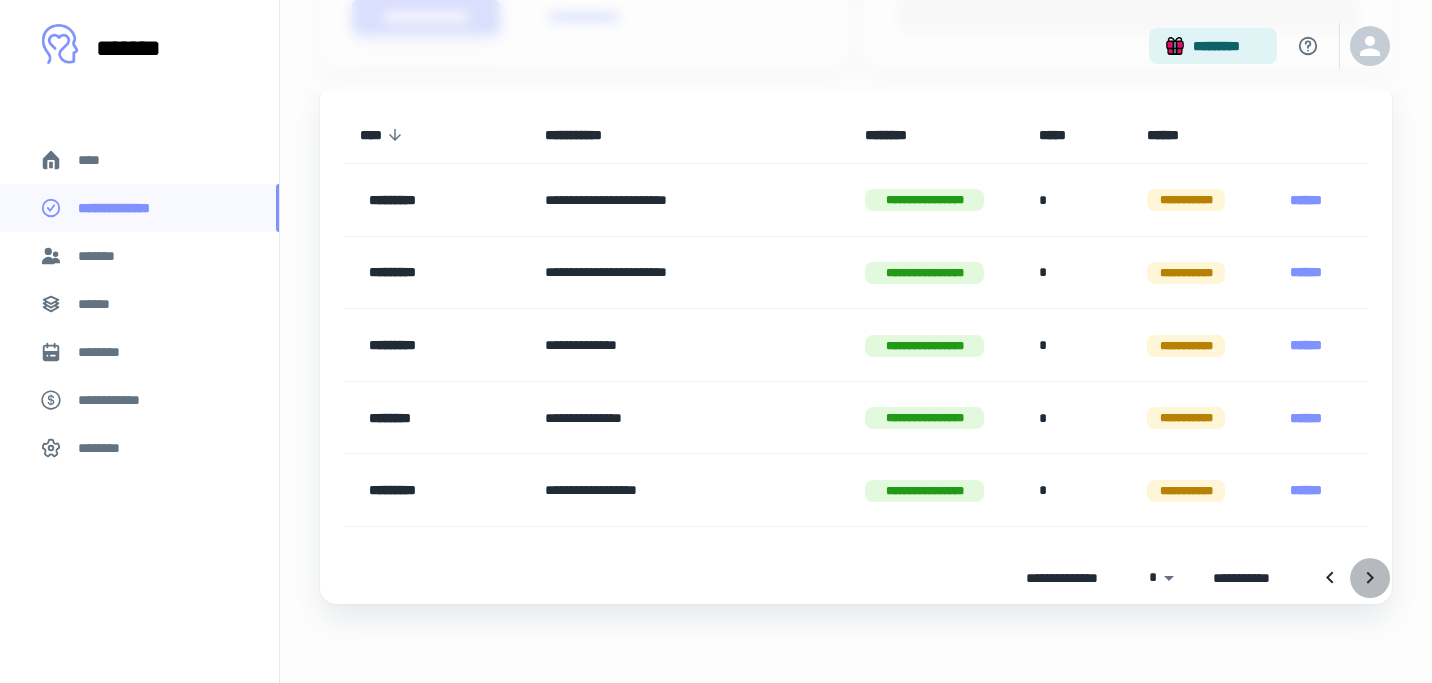 click 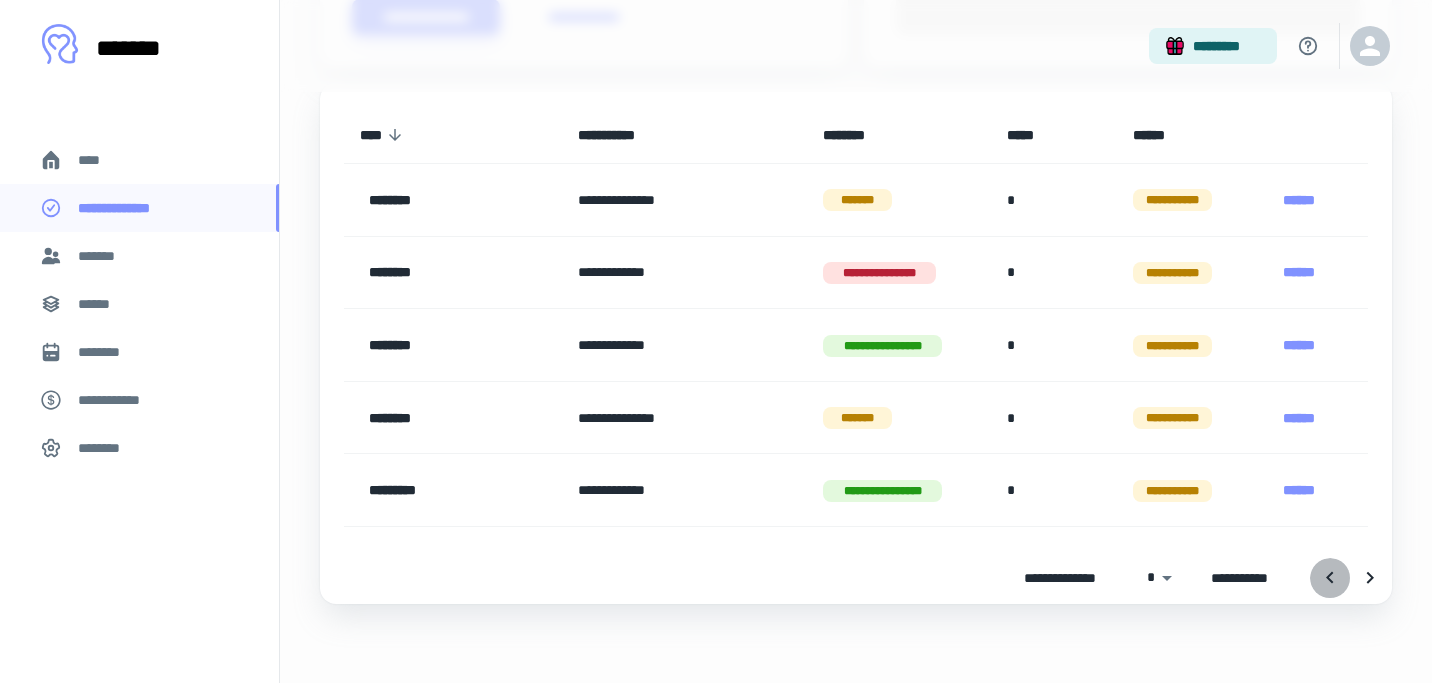 click 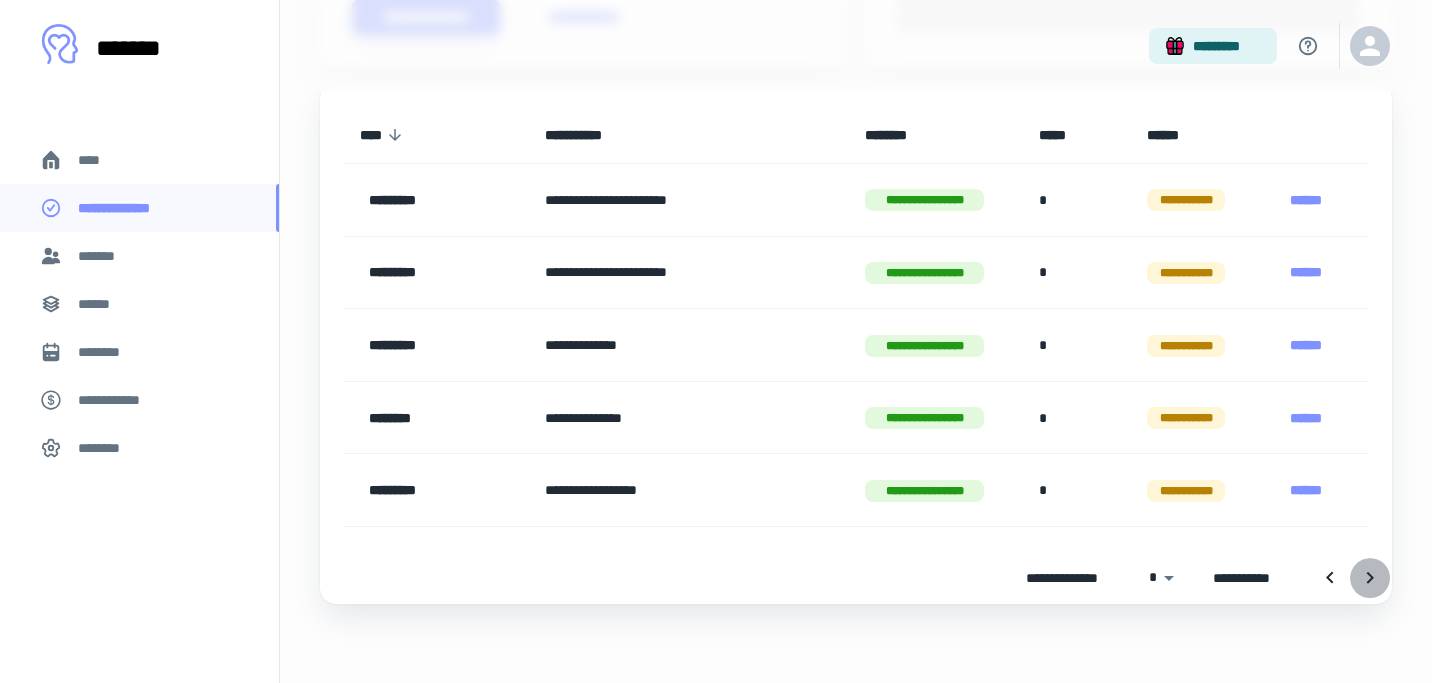 click 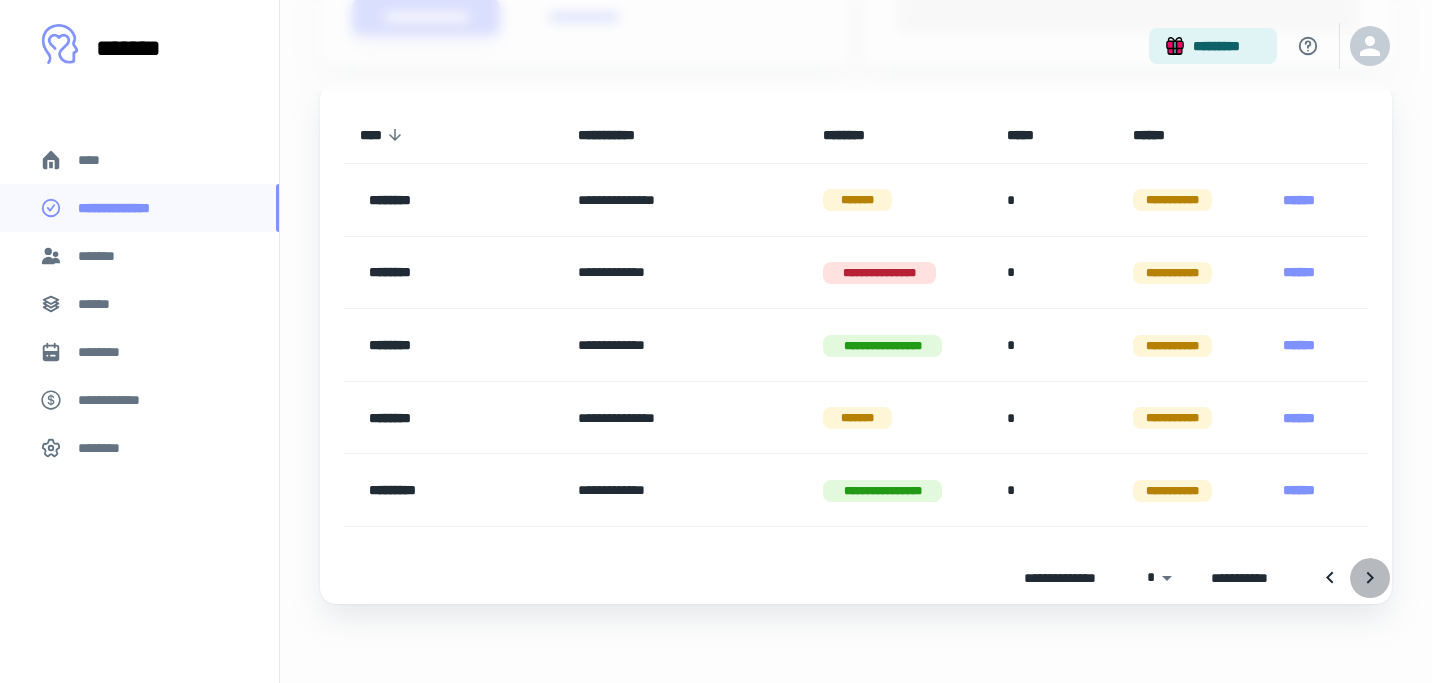 click 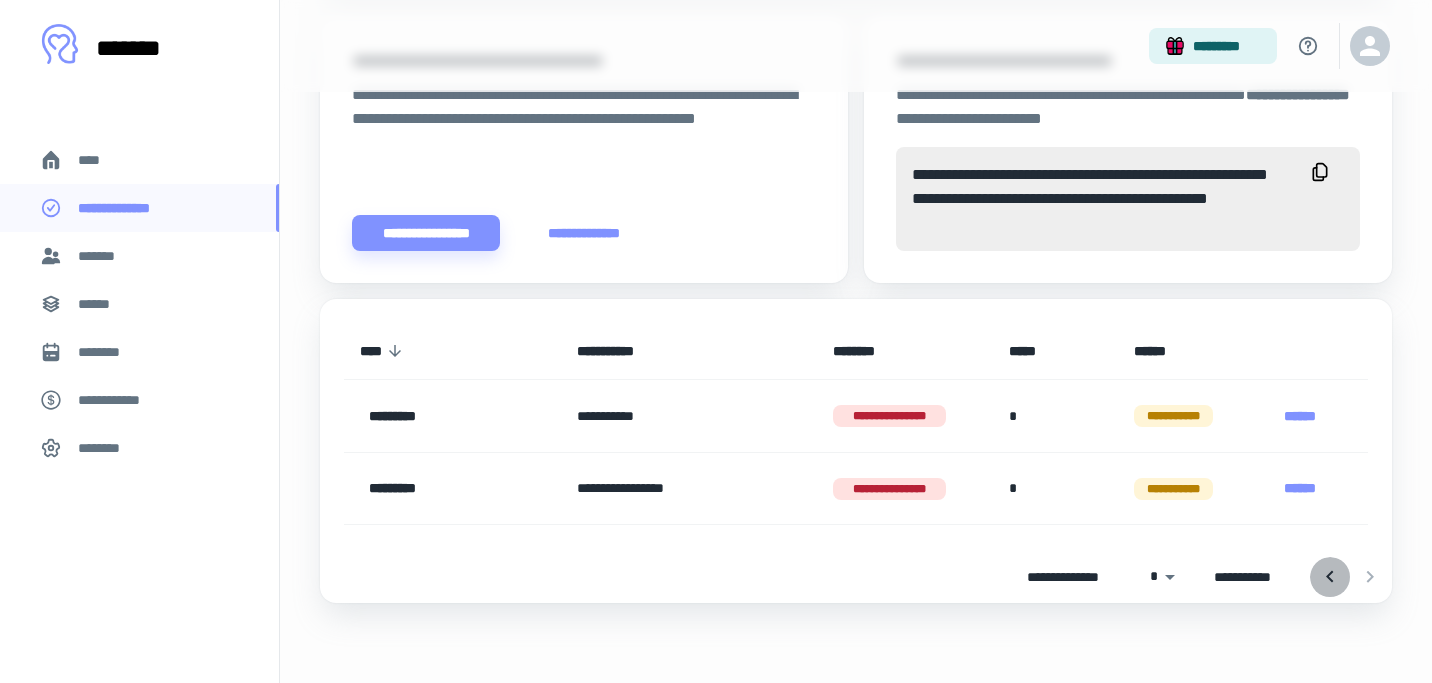 click 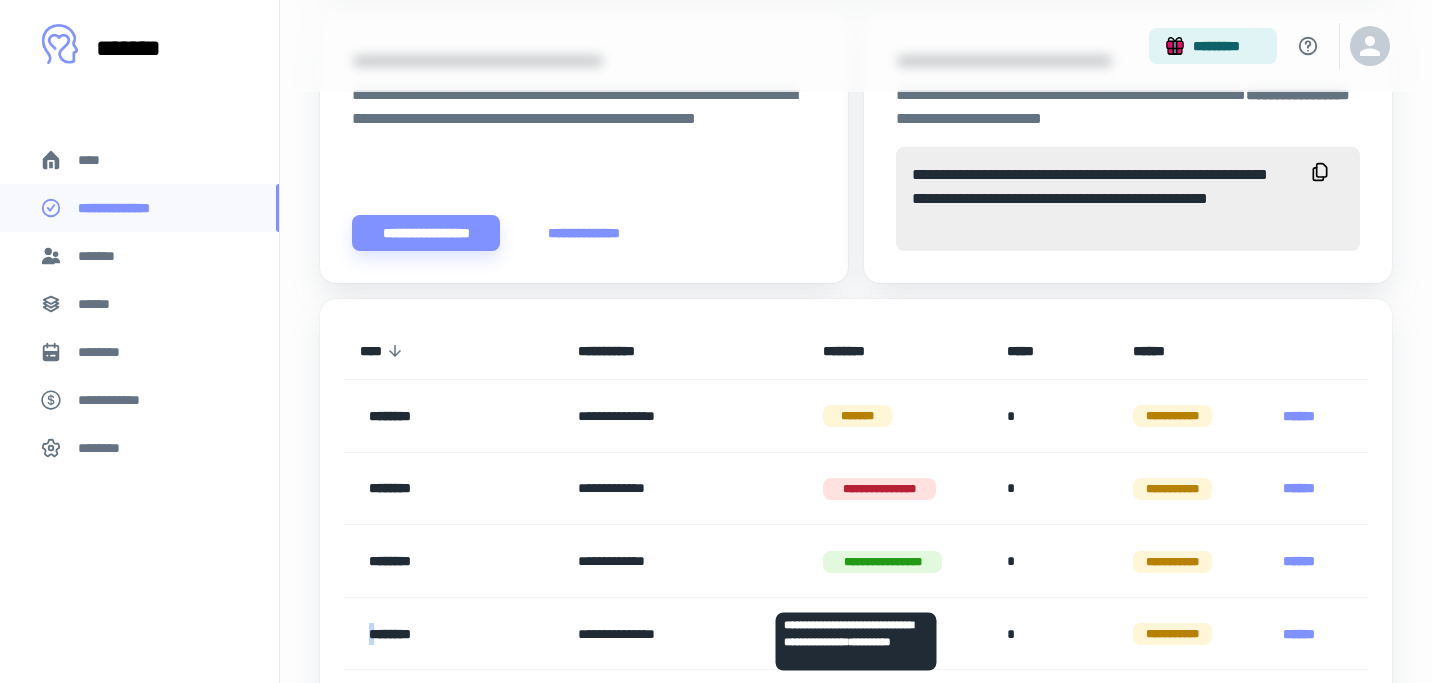 click on "******" at bounding box center [1309, 561] 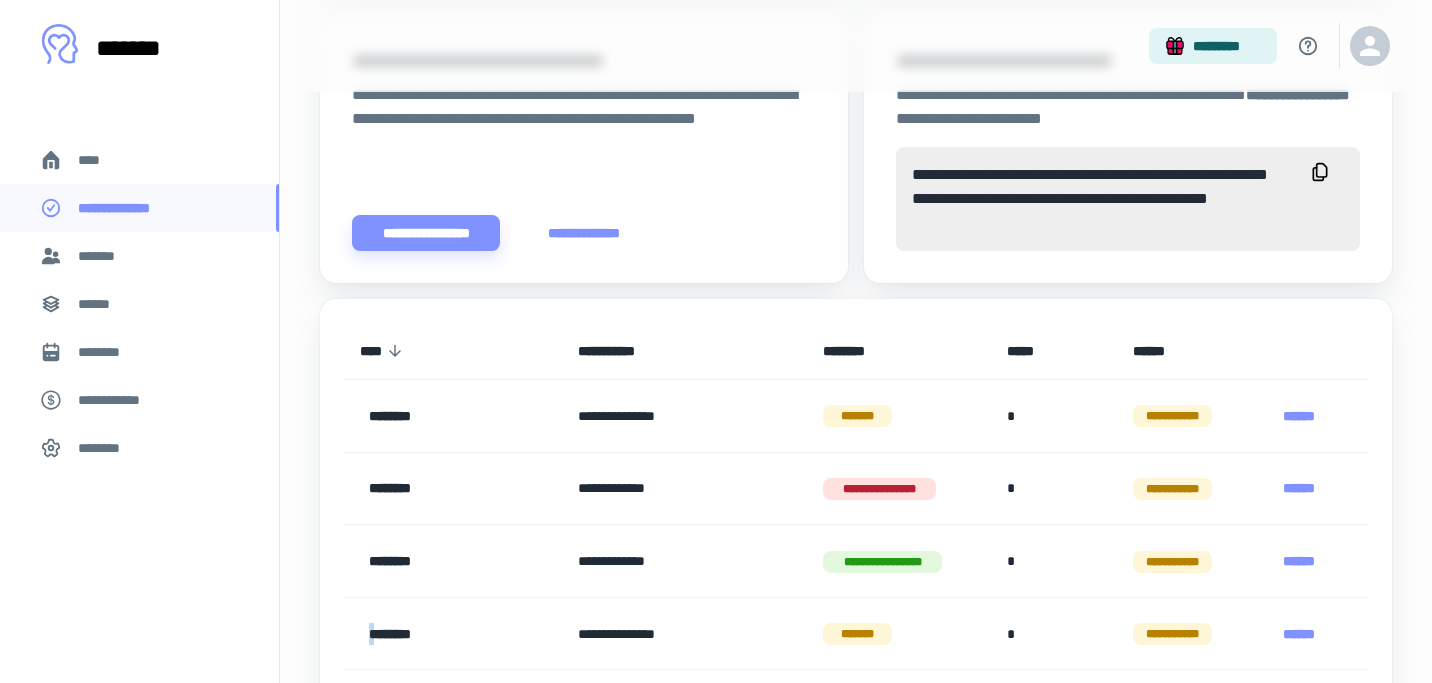 scroll, scrollTop: 941, scrollLeft: 0, axis: vertical 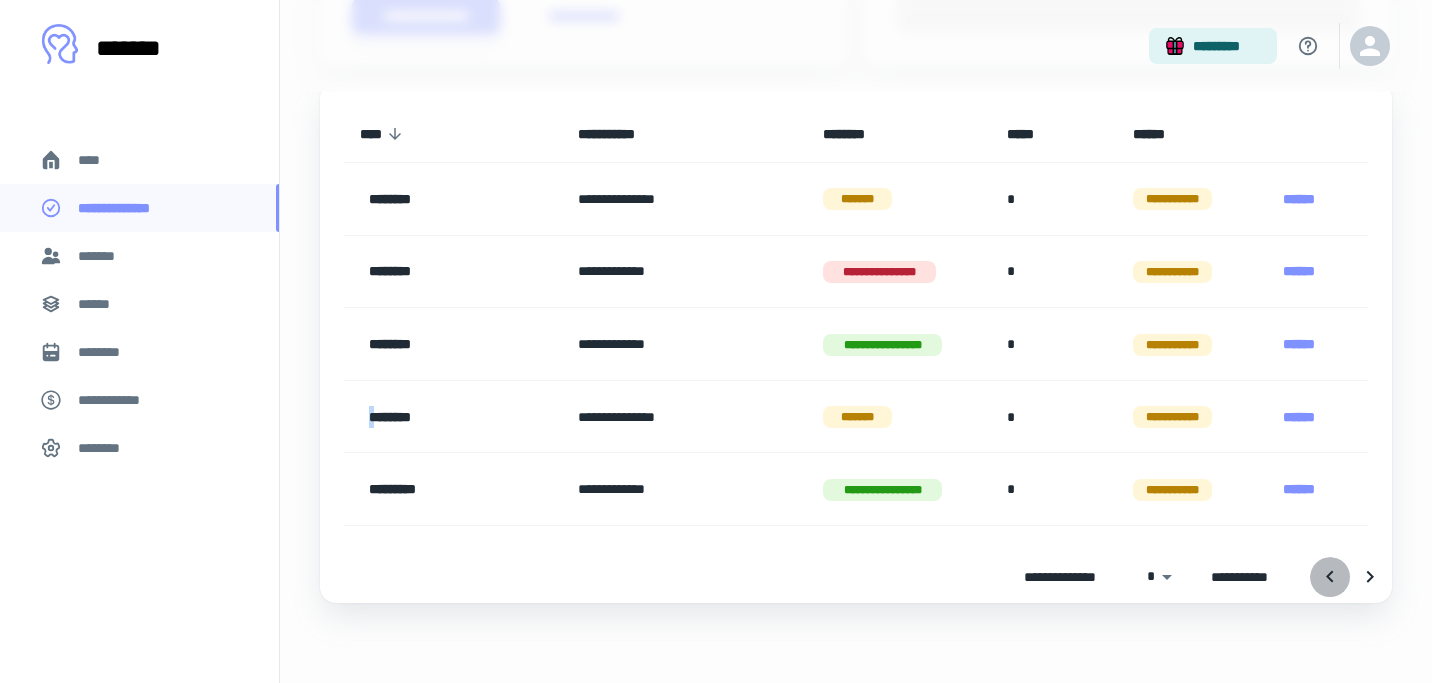 click 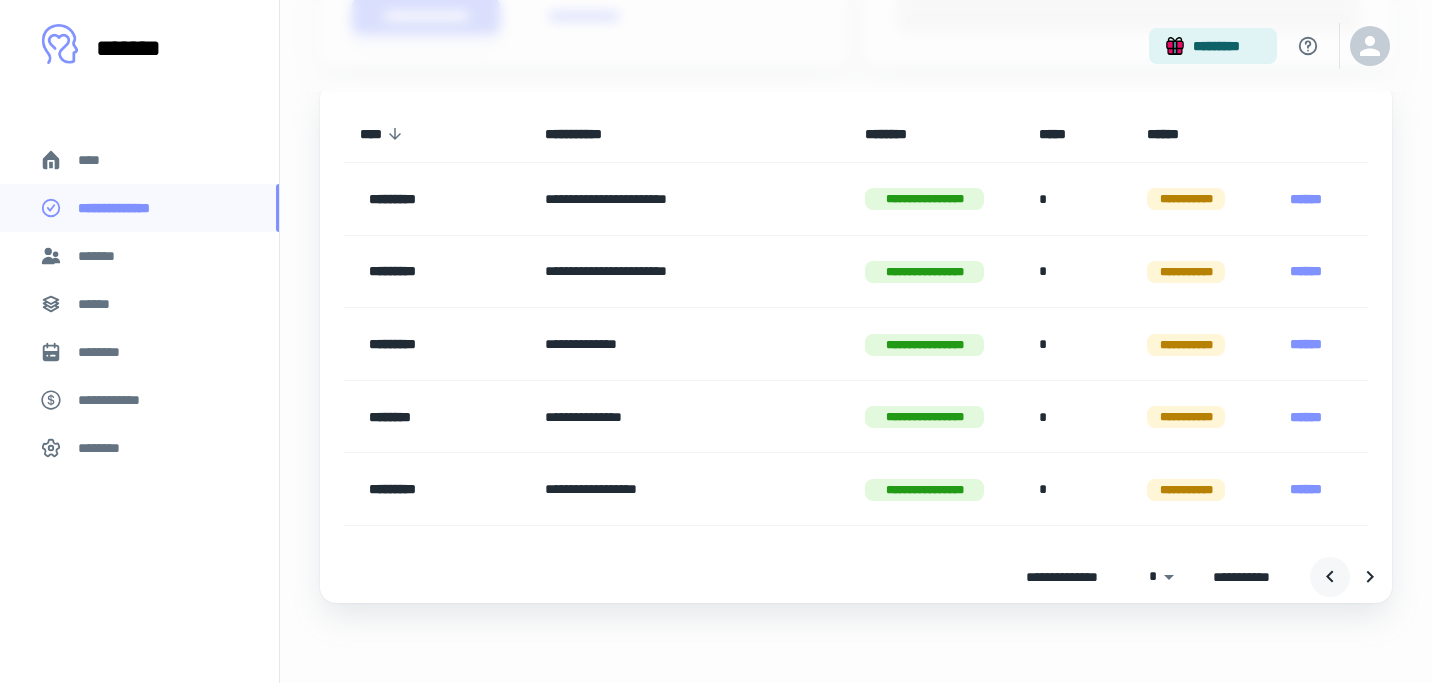 click 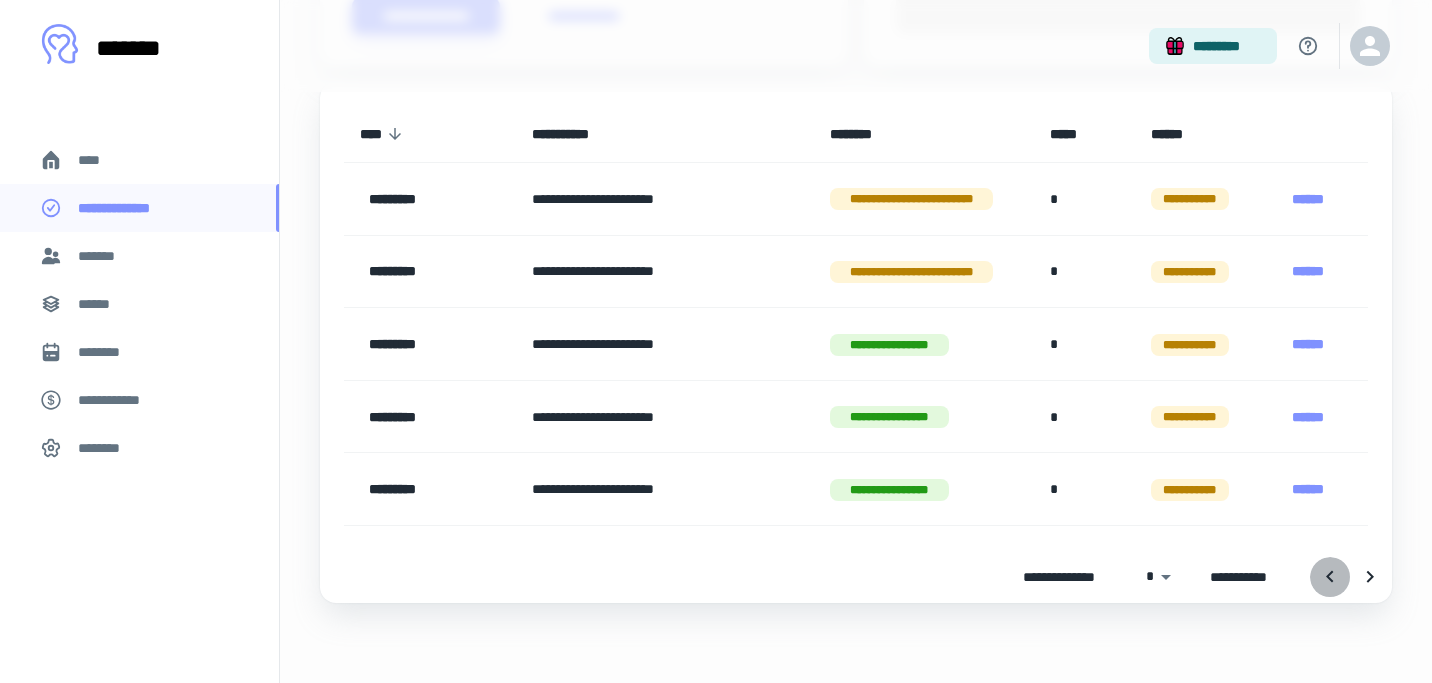 click 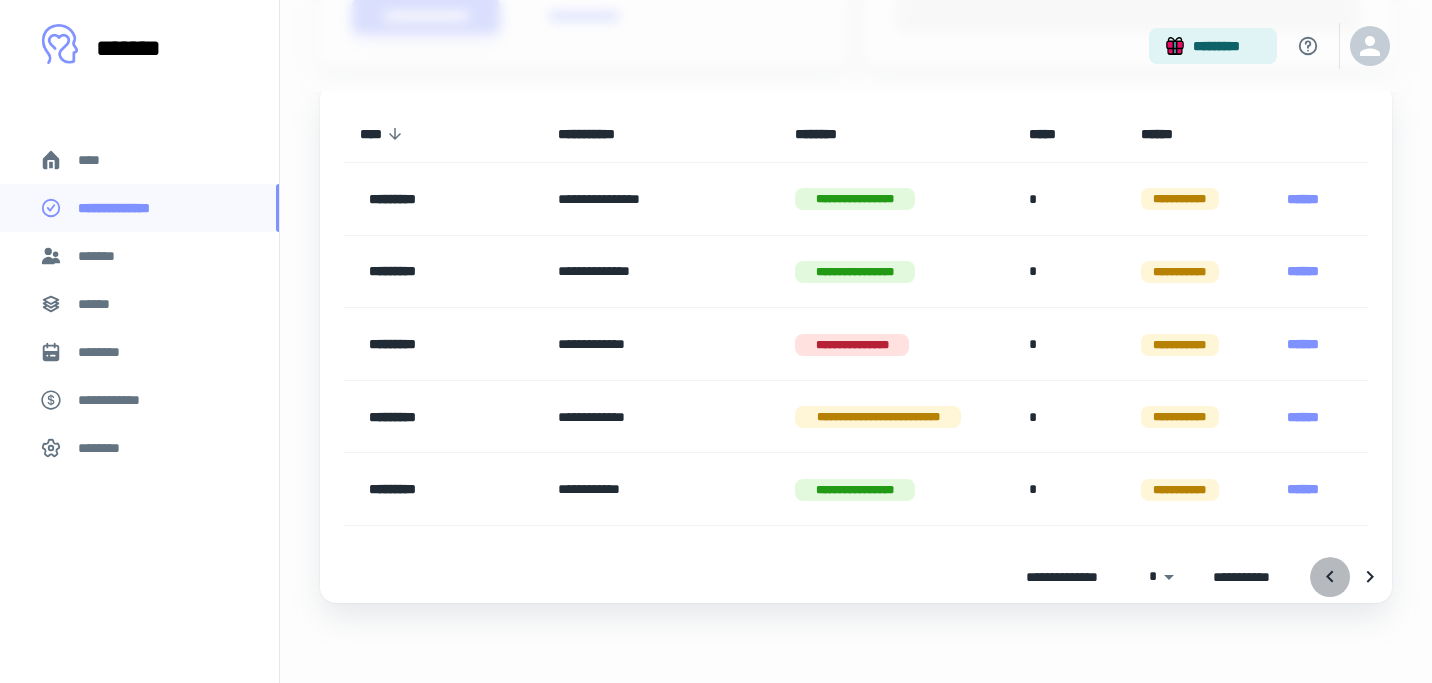 click 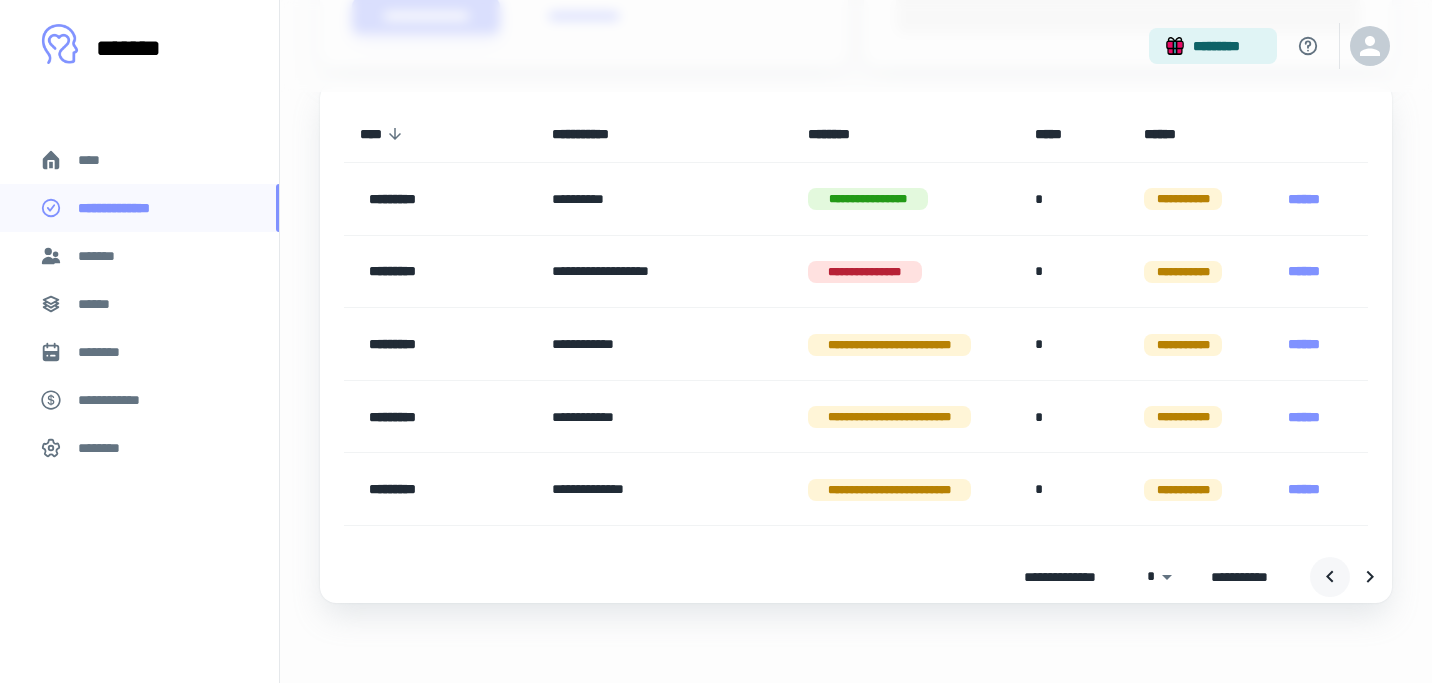 click 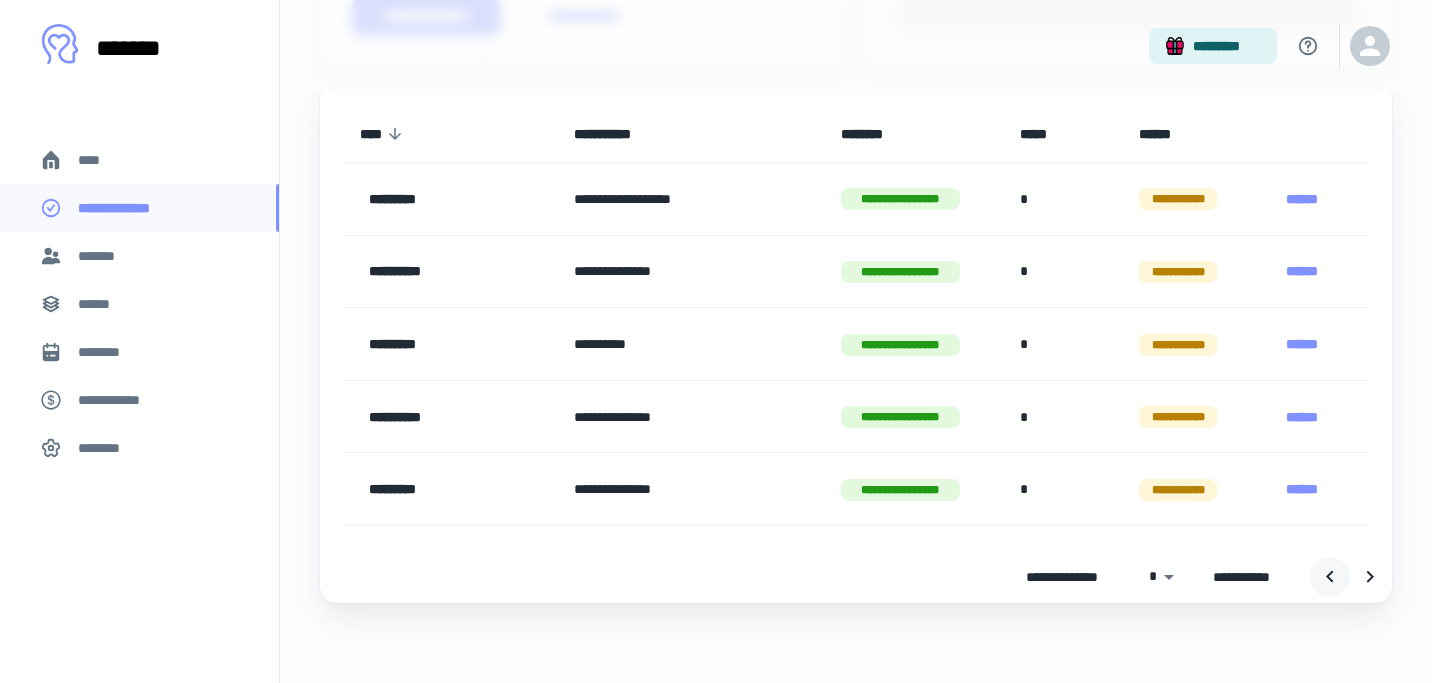 click 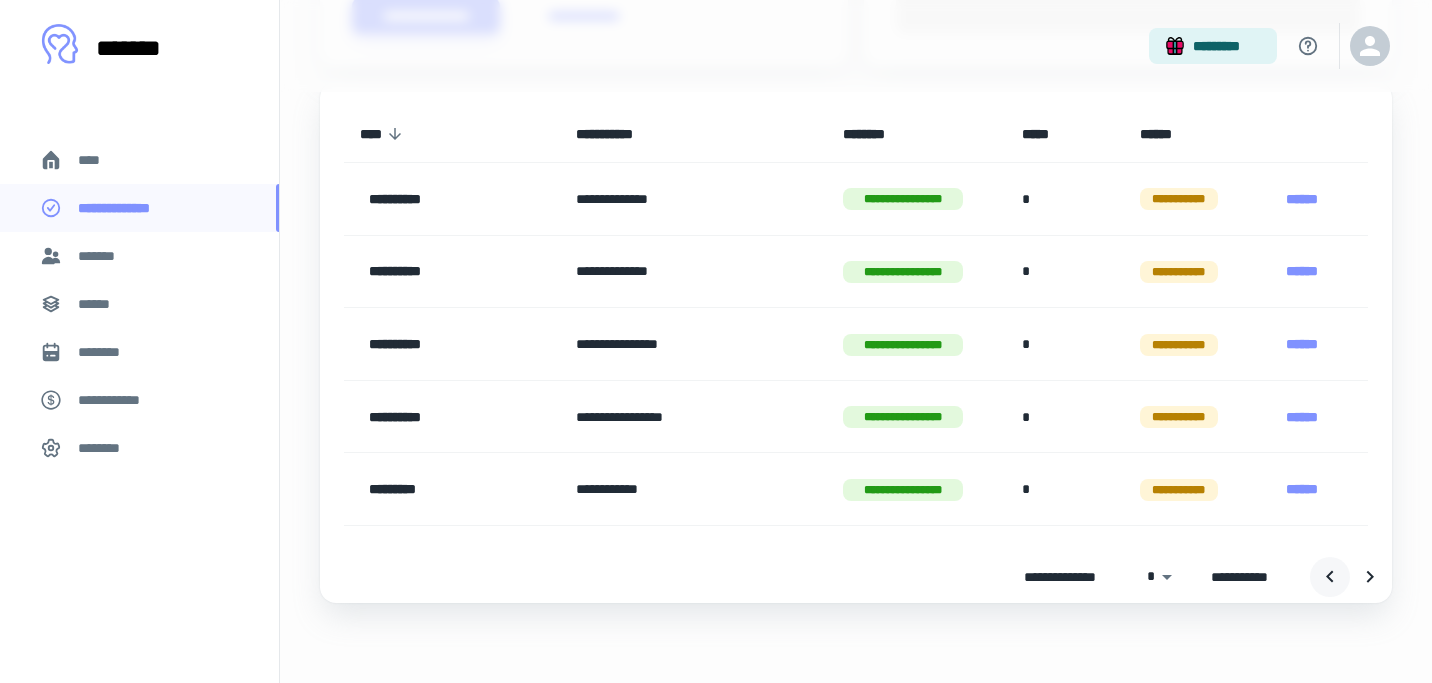 click 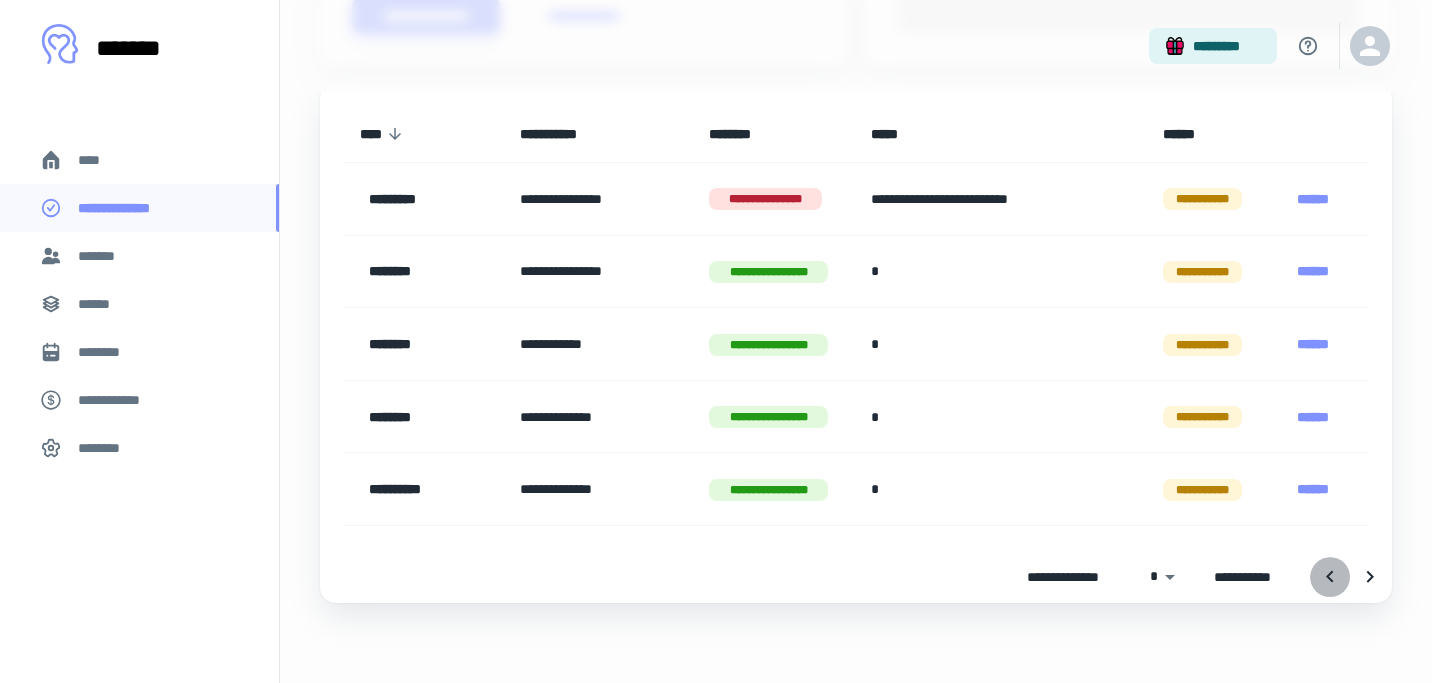 click 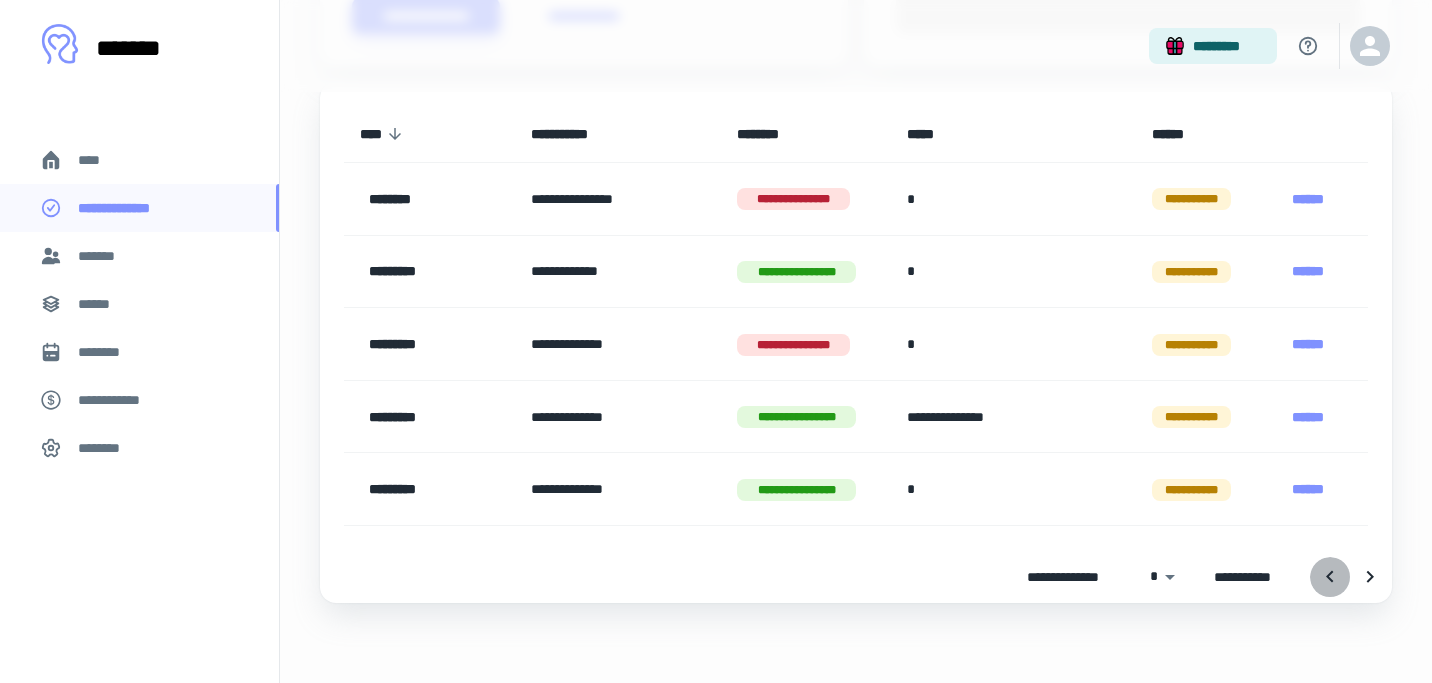 click 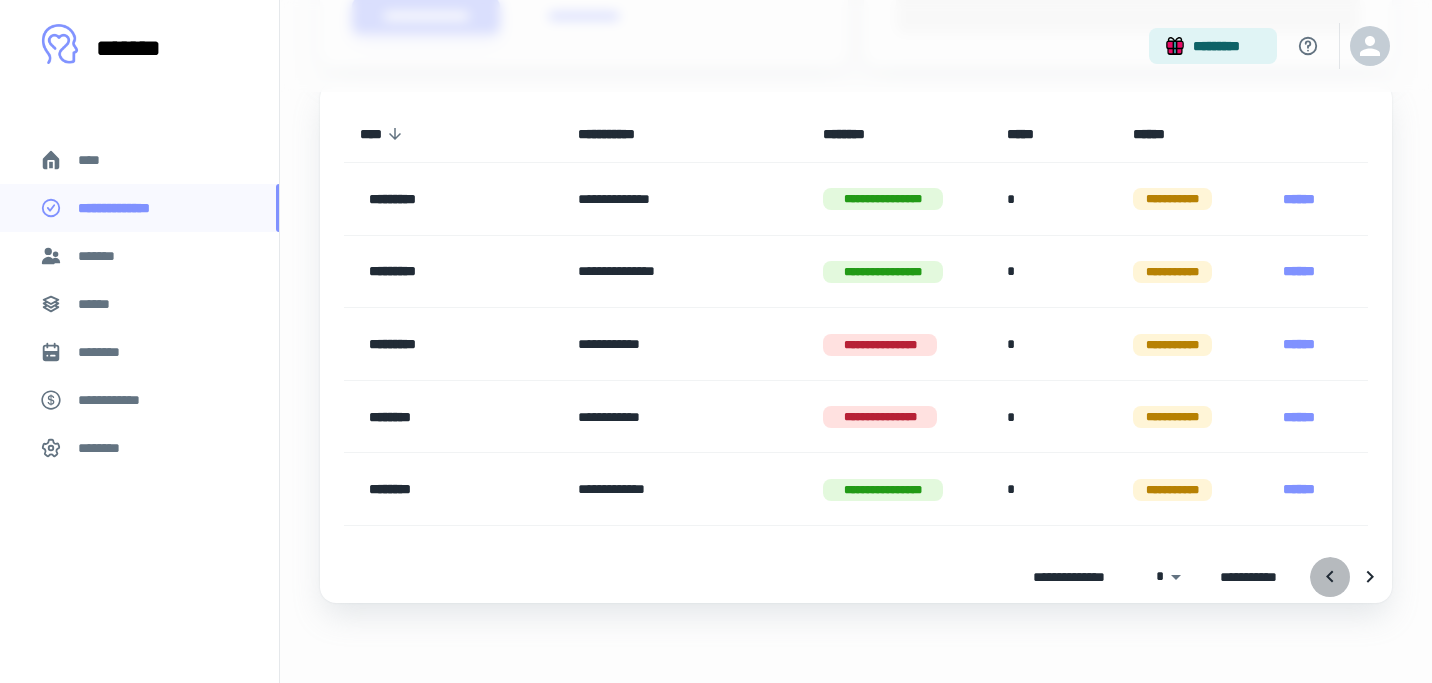 click 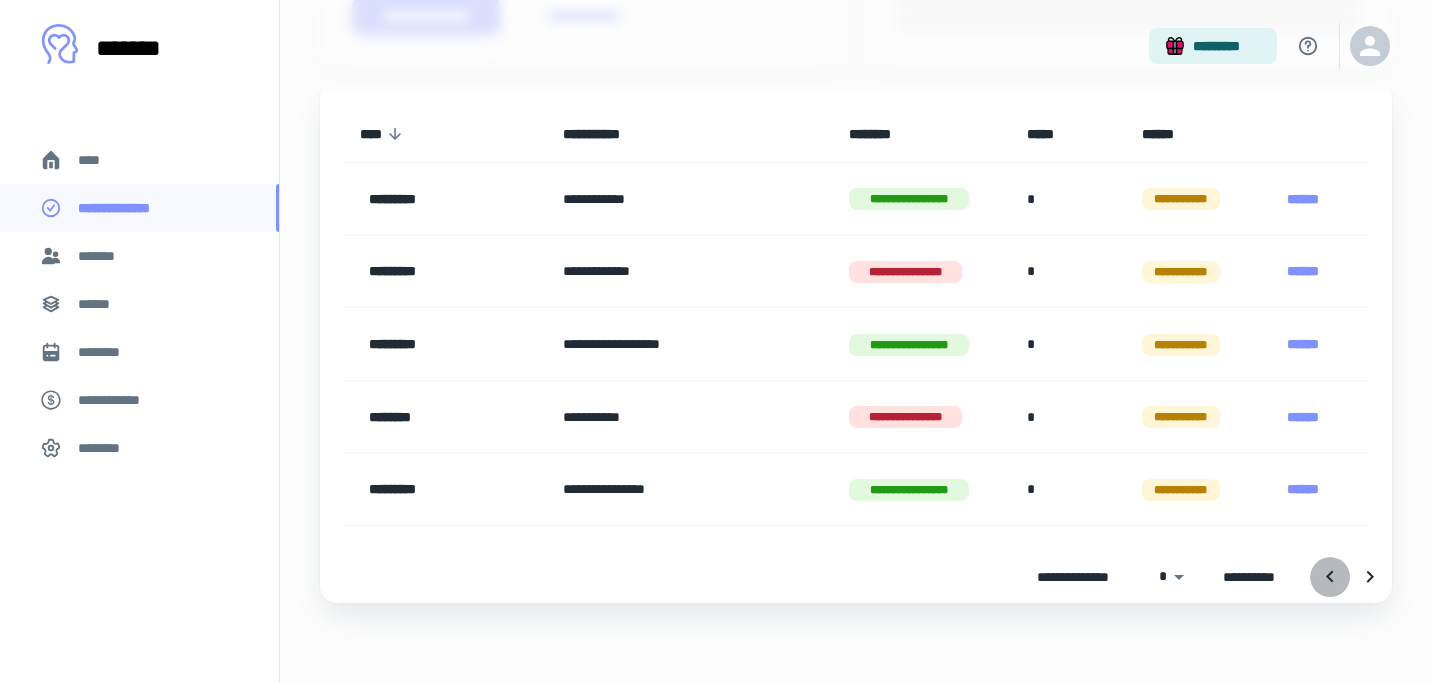 click 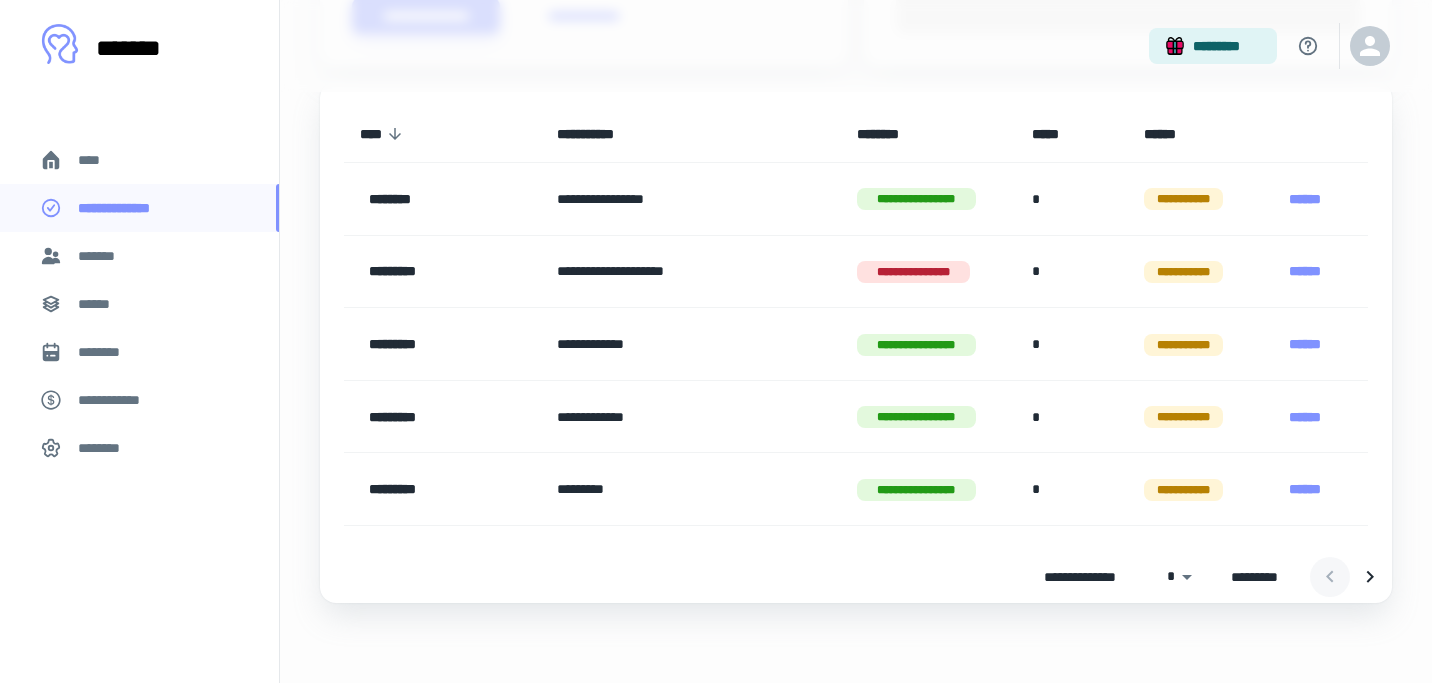 click at bounding box center [1350, 577] 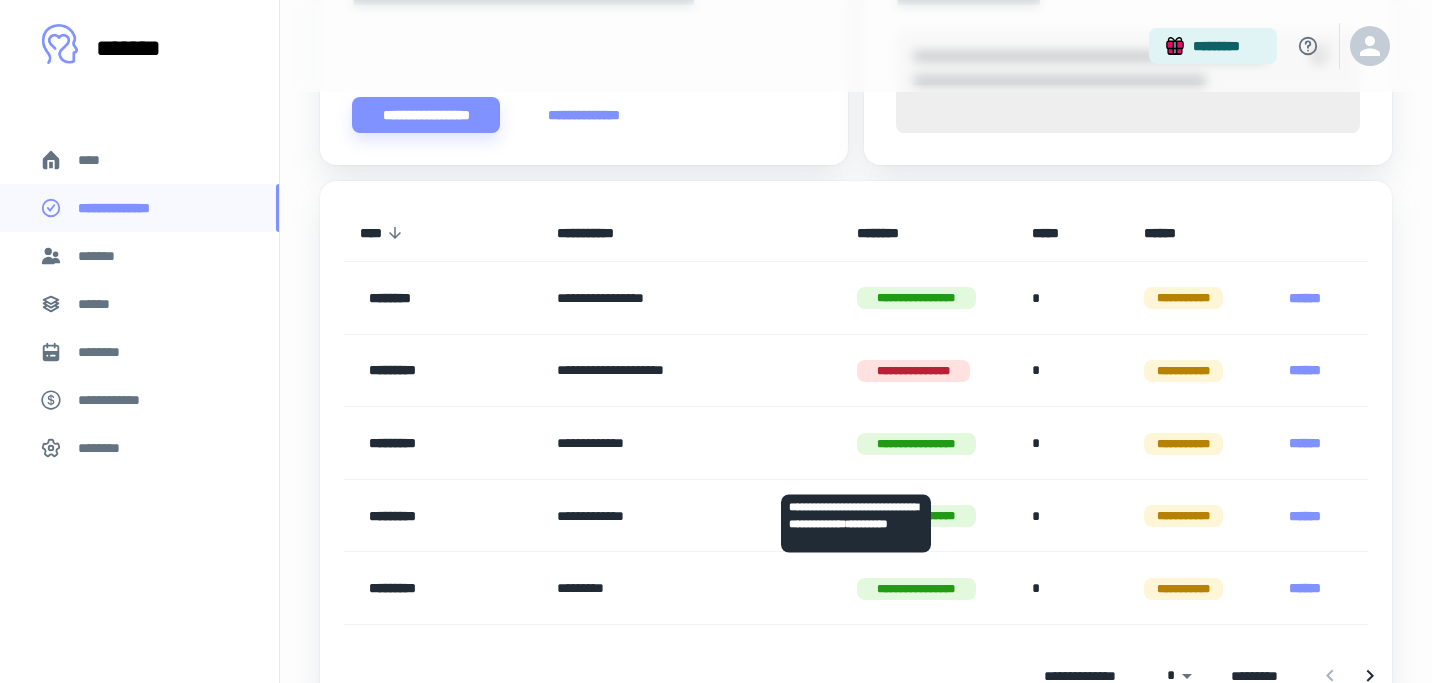 scroll, scrollTop: 834, scrollLeft: 0, axis: vertical 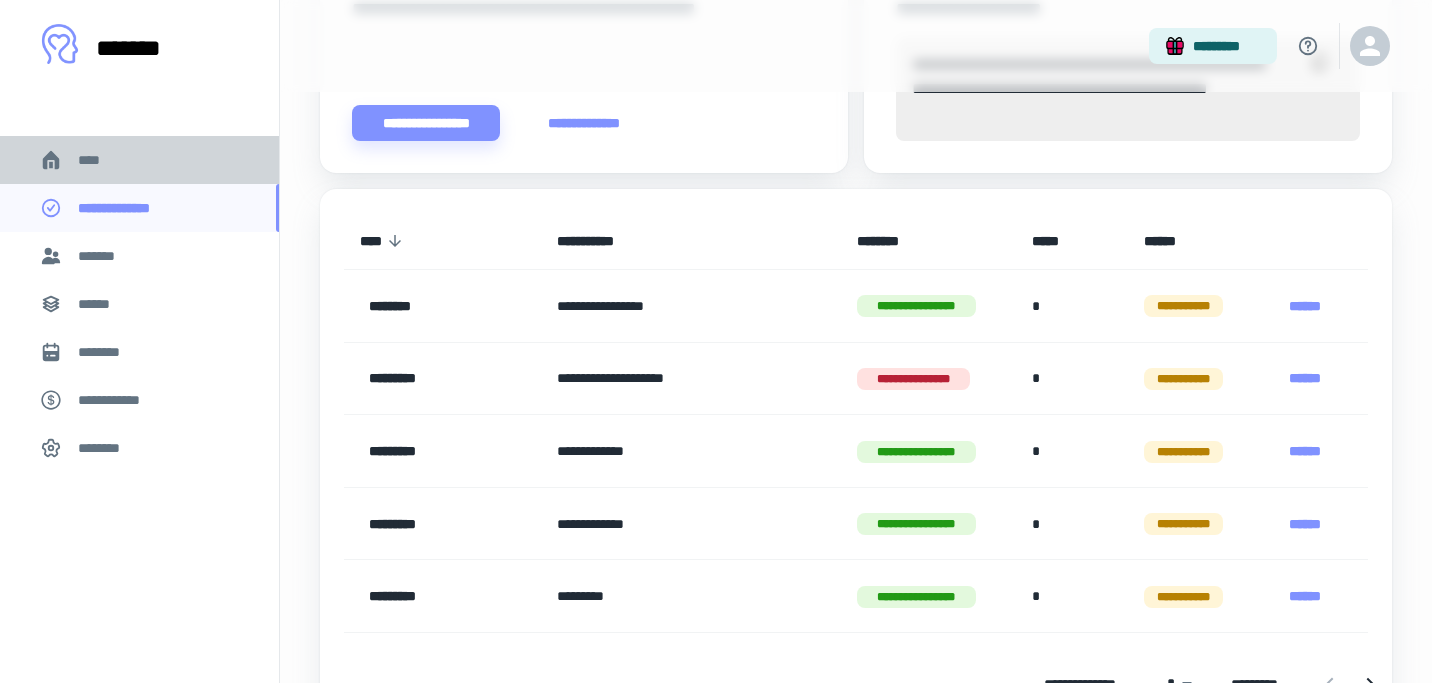 click on "****" at bounding box center [97, 160] 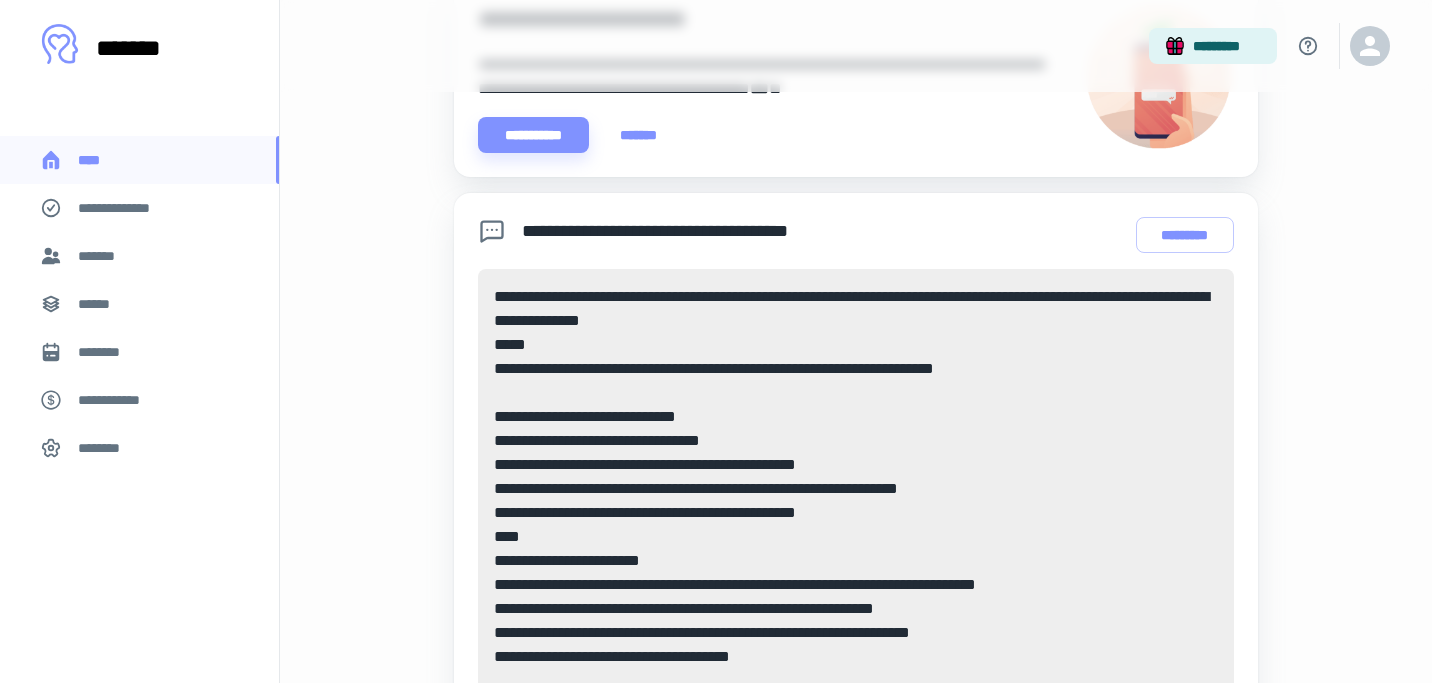 scroll, scrollTop: 534, scrollLeft: 0, axis: vertical 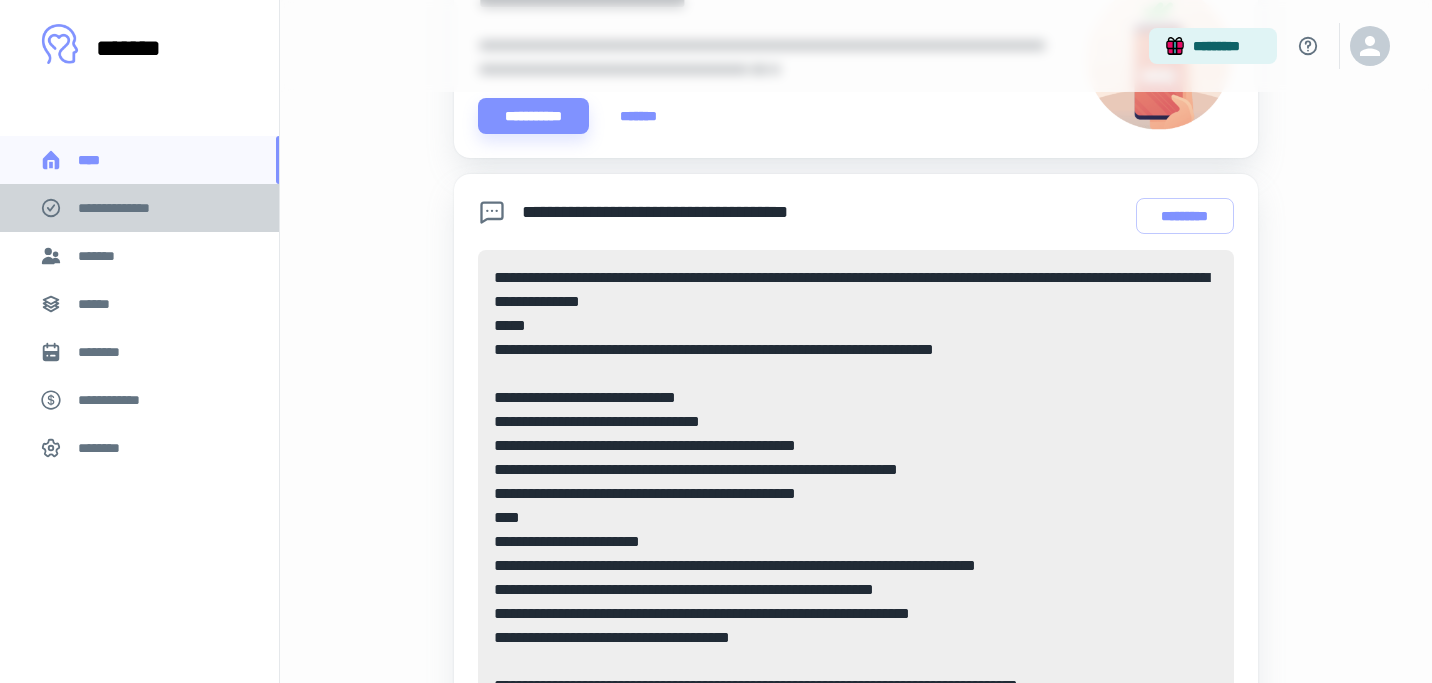 click on "**********" at bounding box center (127, 208) 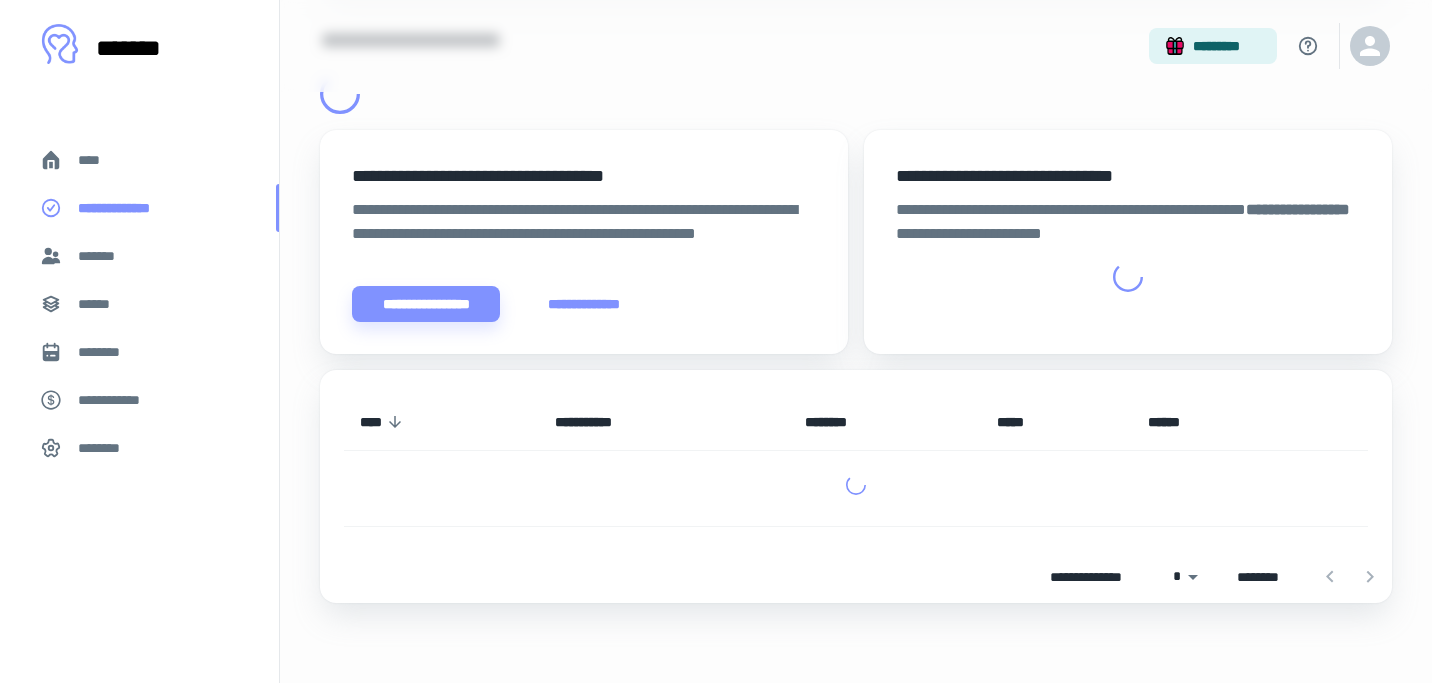scroll, scrollTop: 0, scrollLeft: 0, axis: both 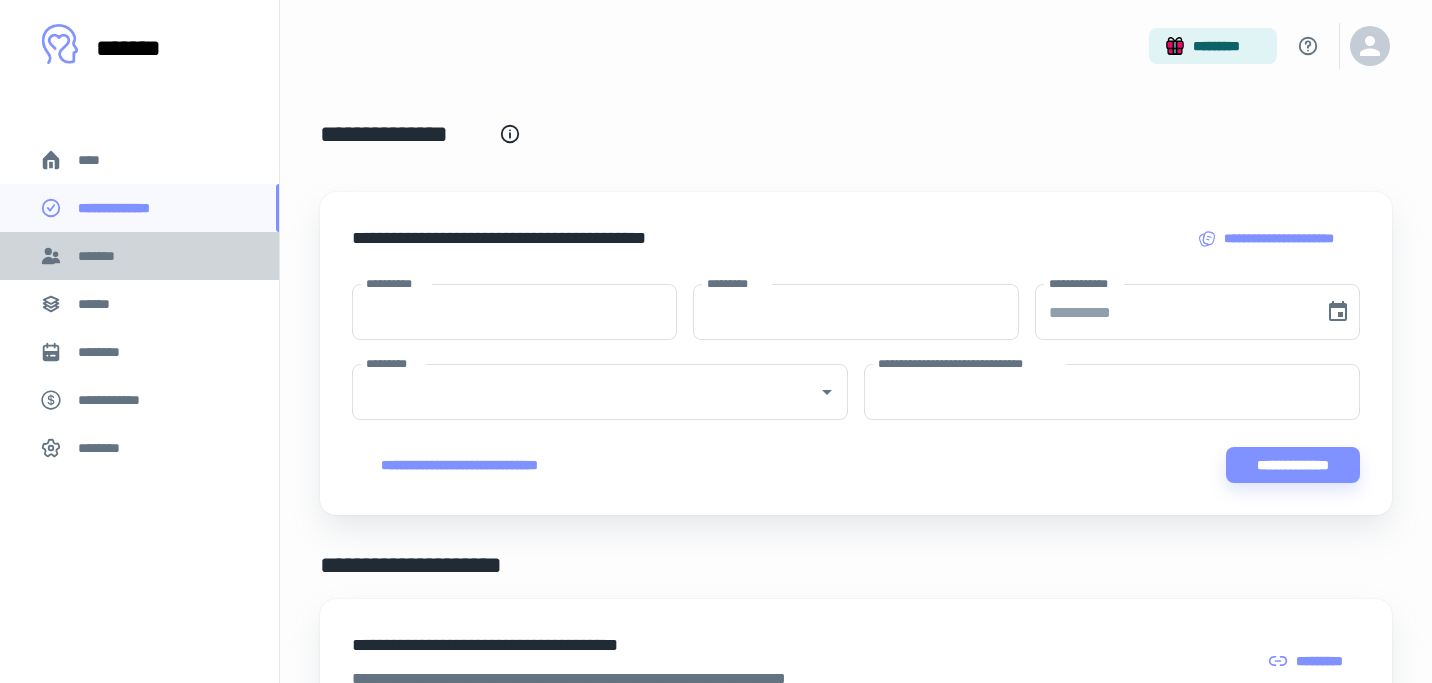 click on "*******" at bounding box center [100, 256] 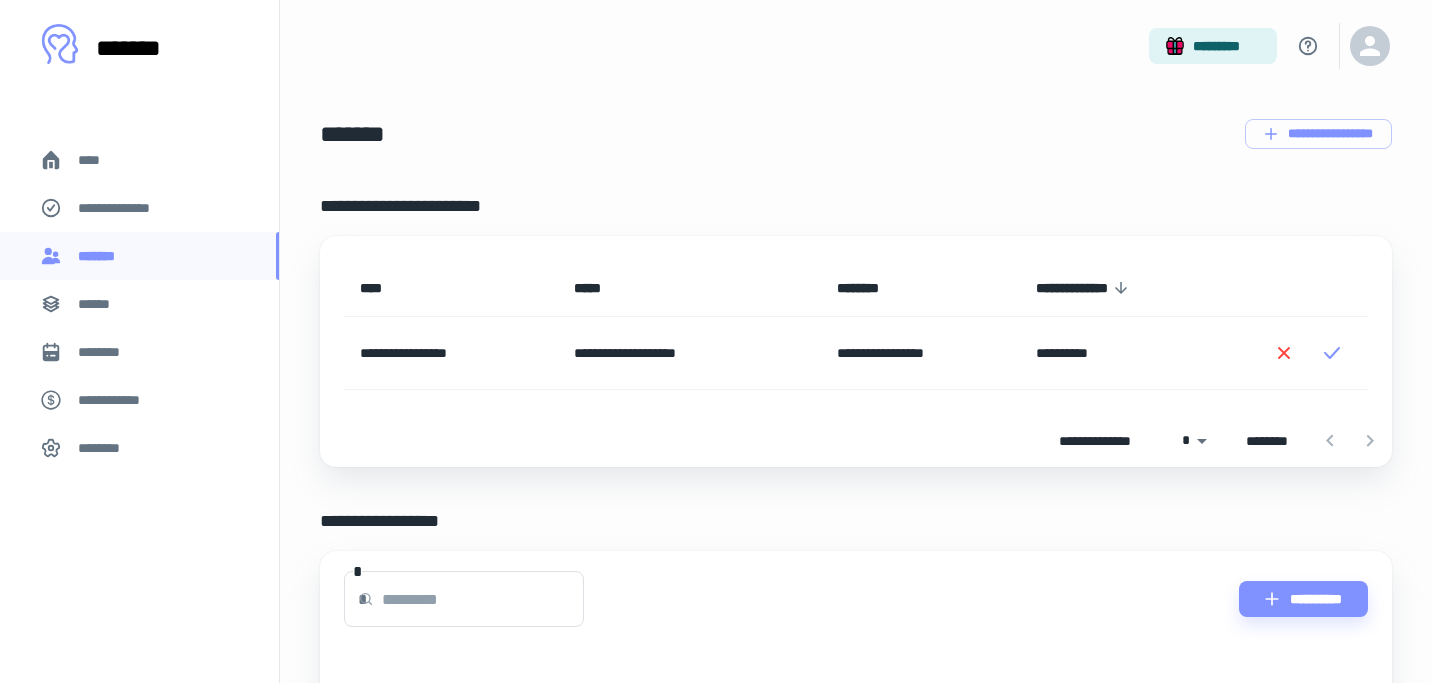 click on "******" at bounding box center [100, 304] 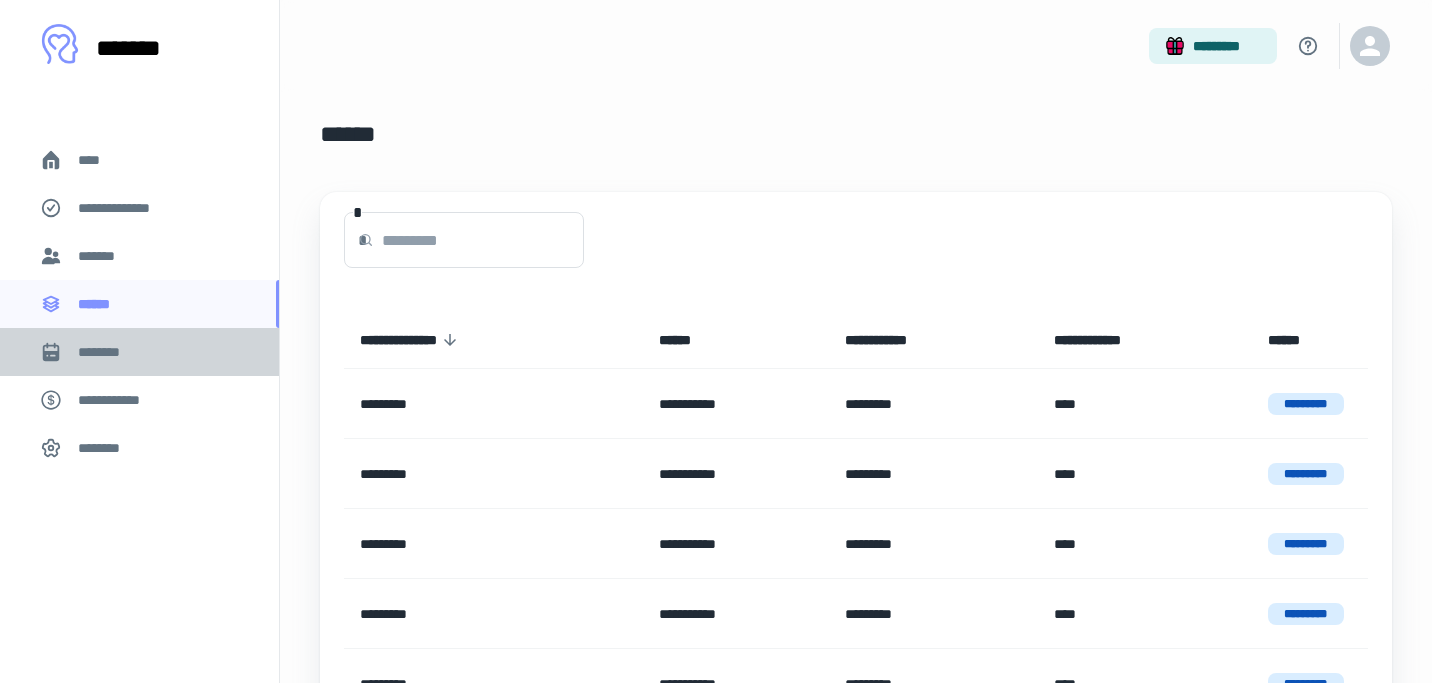 click on "********" at bounding box center (107, 352) 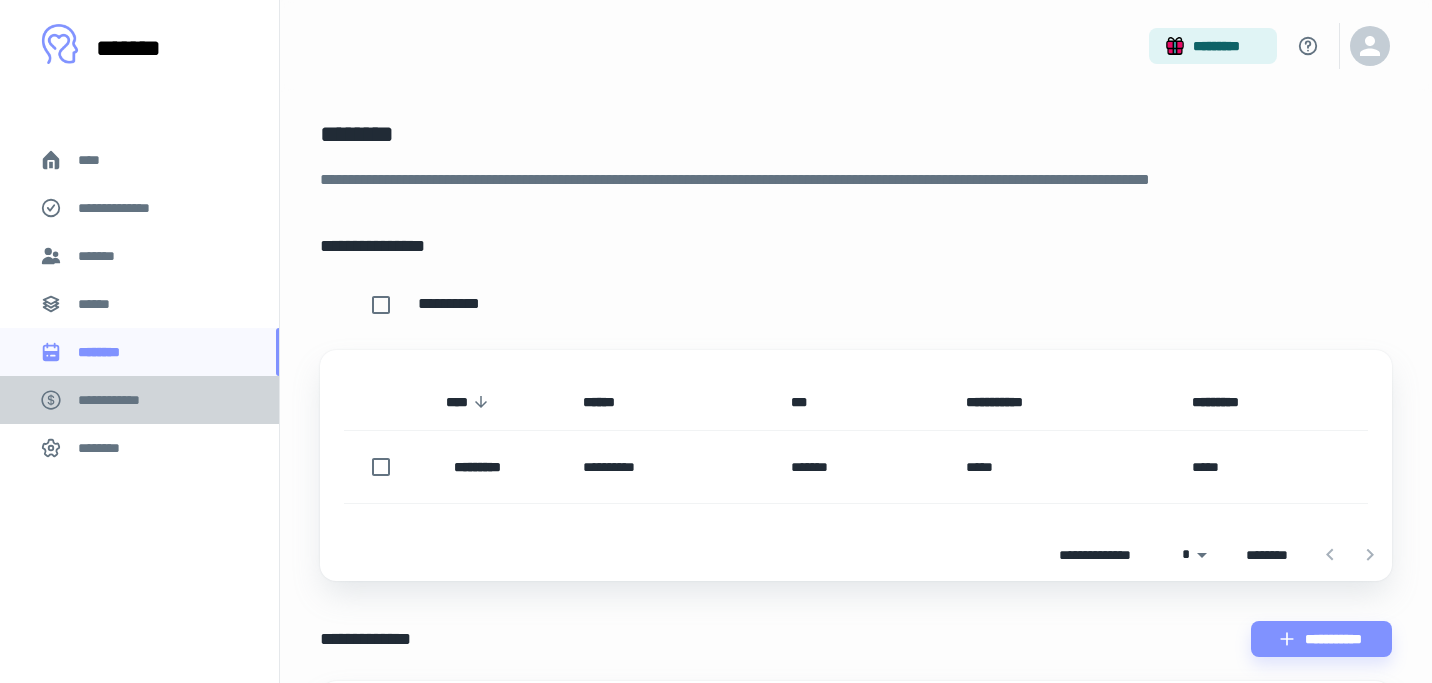 click on "**********" at bounding box center [119, 400] 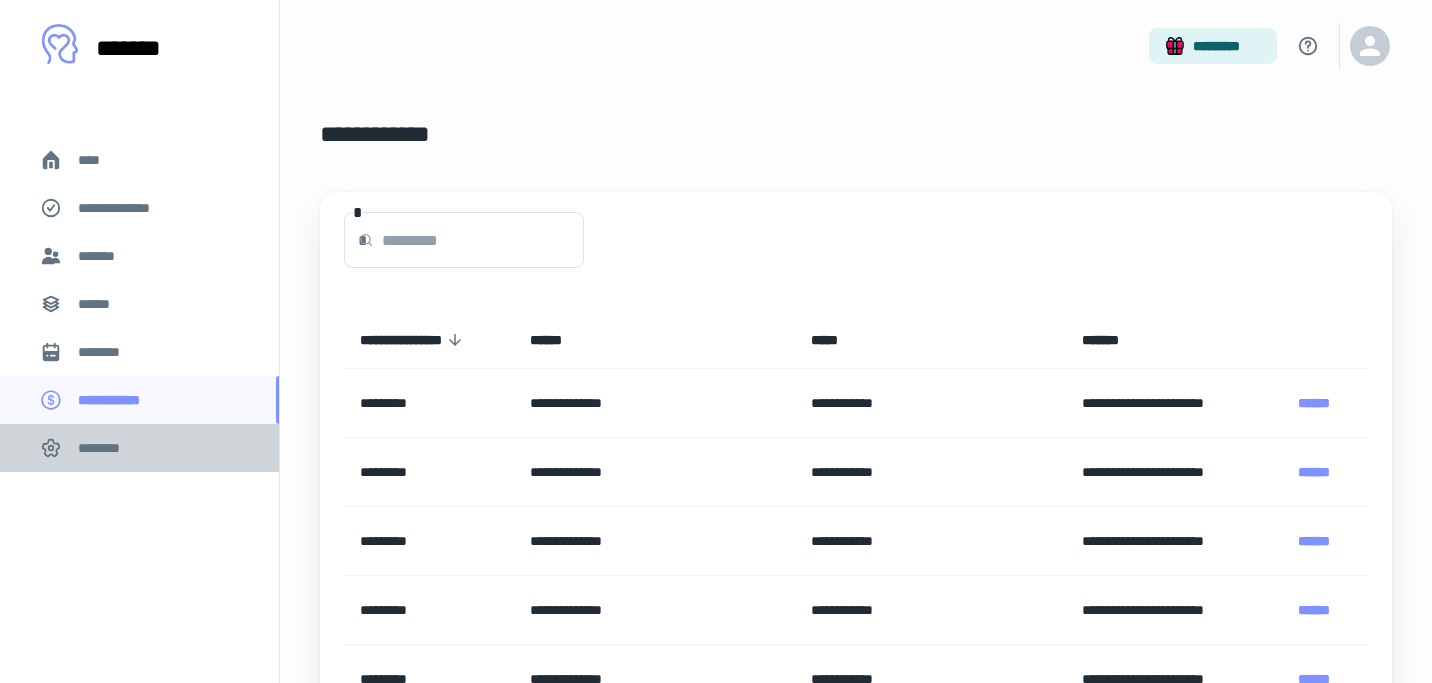 click on "********" at bounding box center [105, 448] 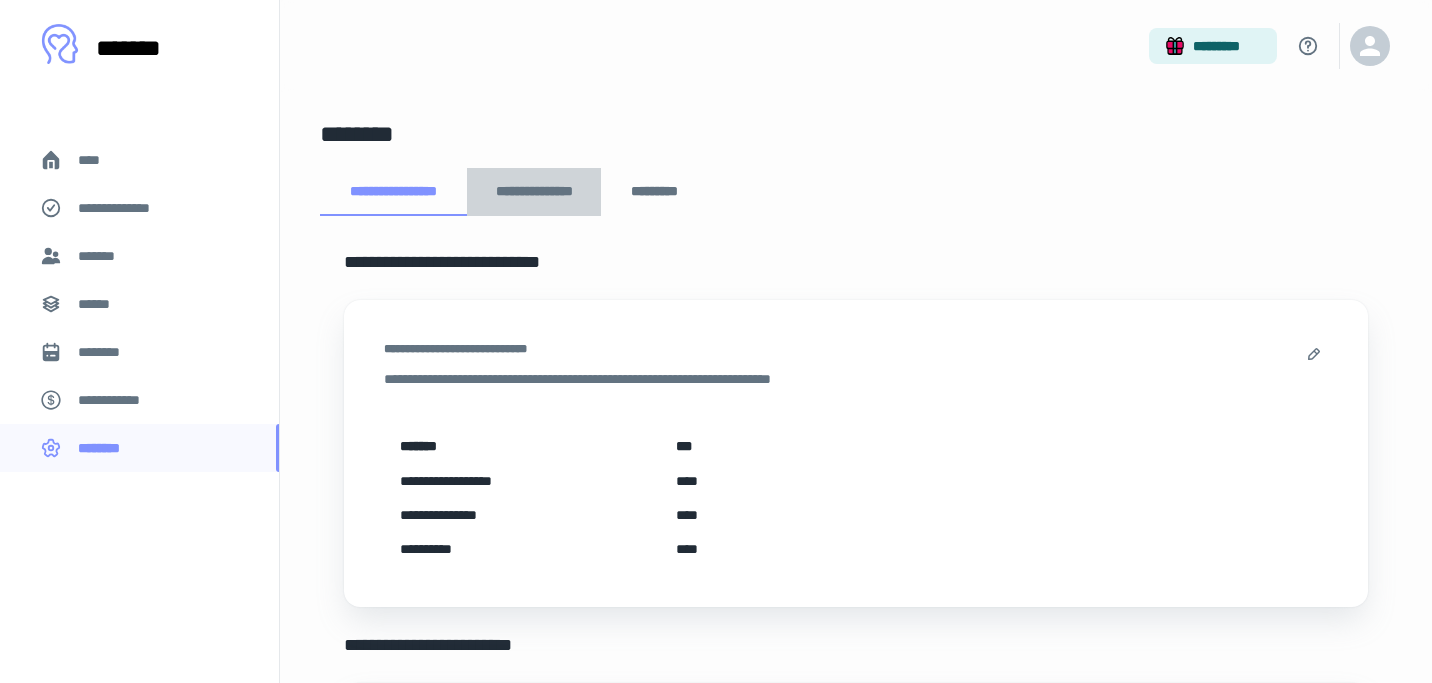 click on "**********" at bounding box center [534, 192] 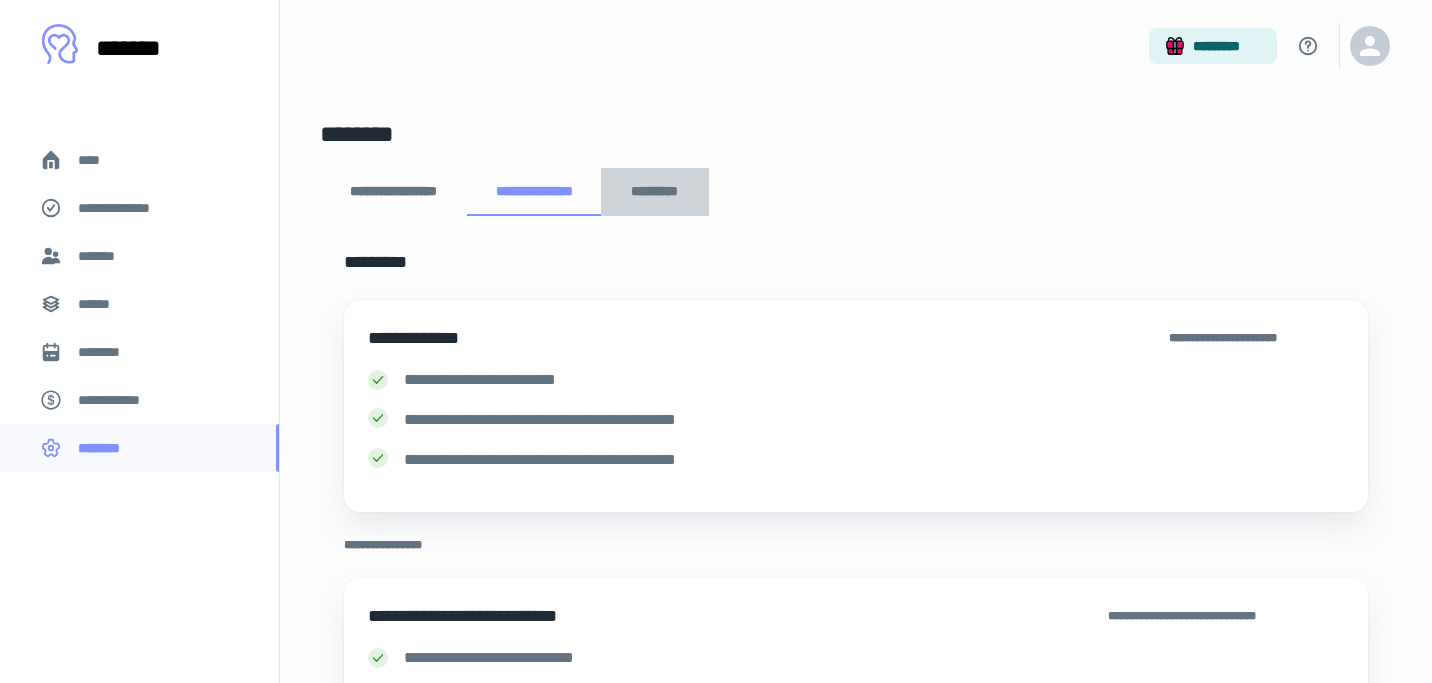 click on "*********" at bounding box center [655, 192] 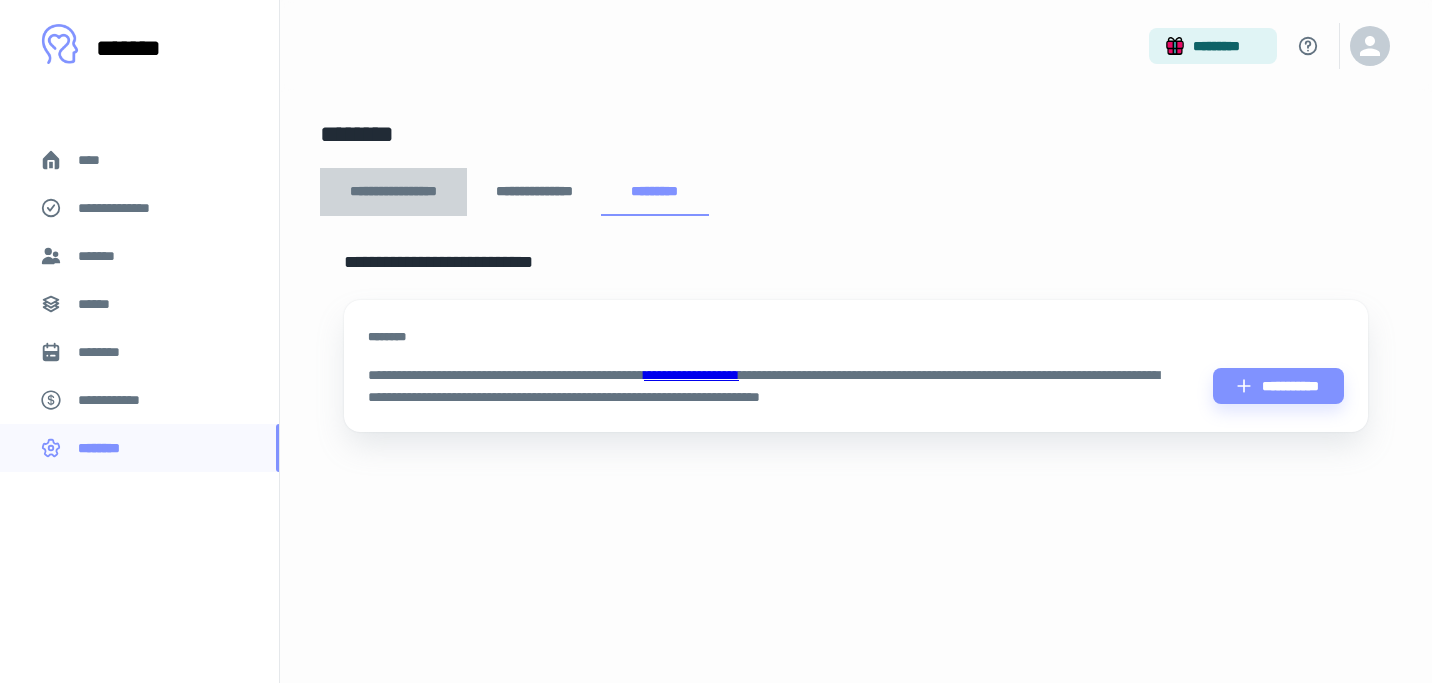 click on "**********" at bounding box center (393, 192) 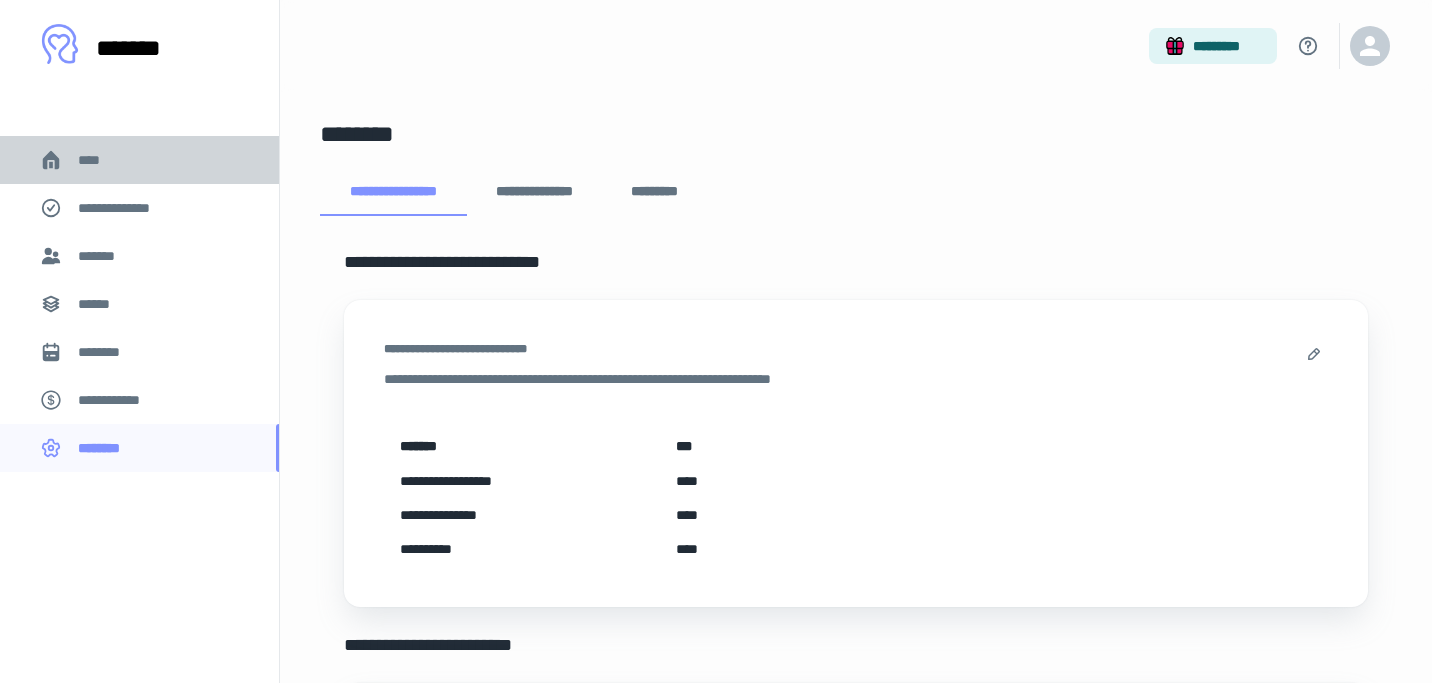 click on "****" at bounding box center (97, 160) 